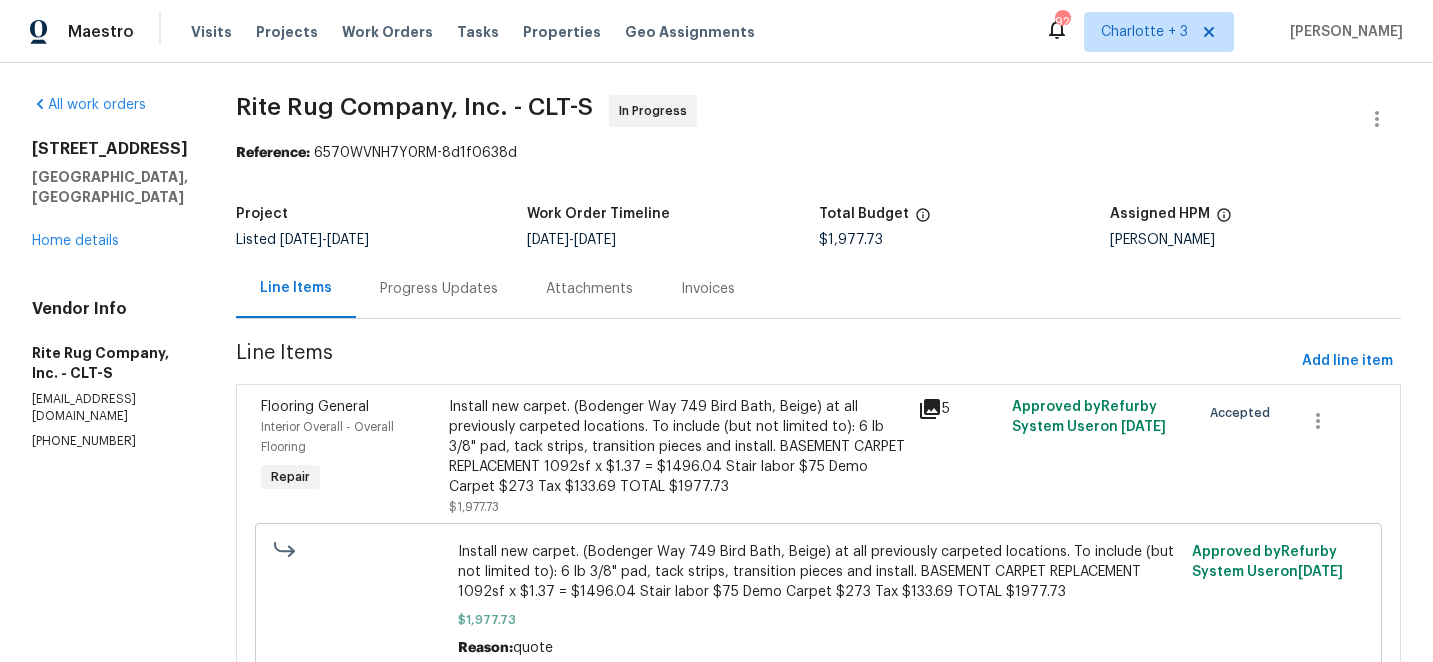 scroll, scrollTop: 0, scrollLeft: 0, axis: both 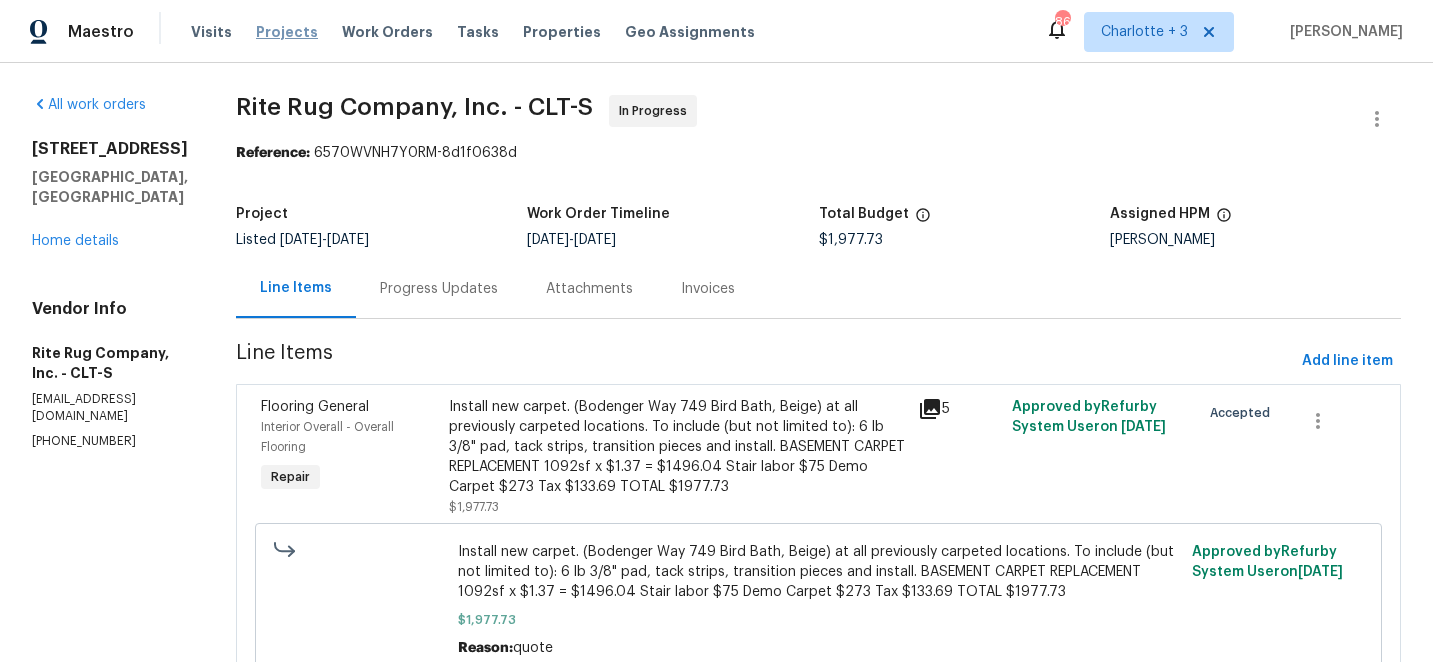 click on "Projects" at bounding box center [287, 32] 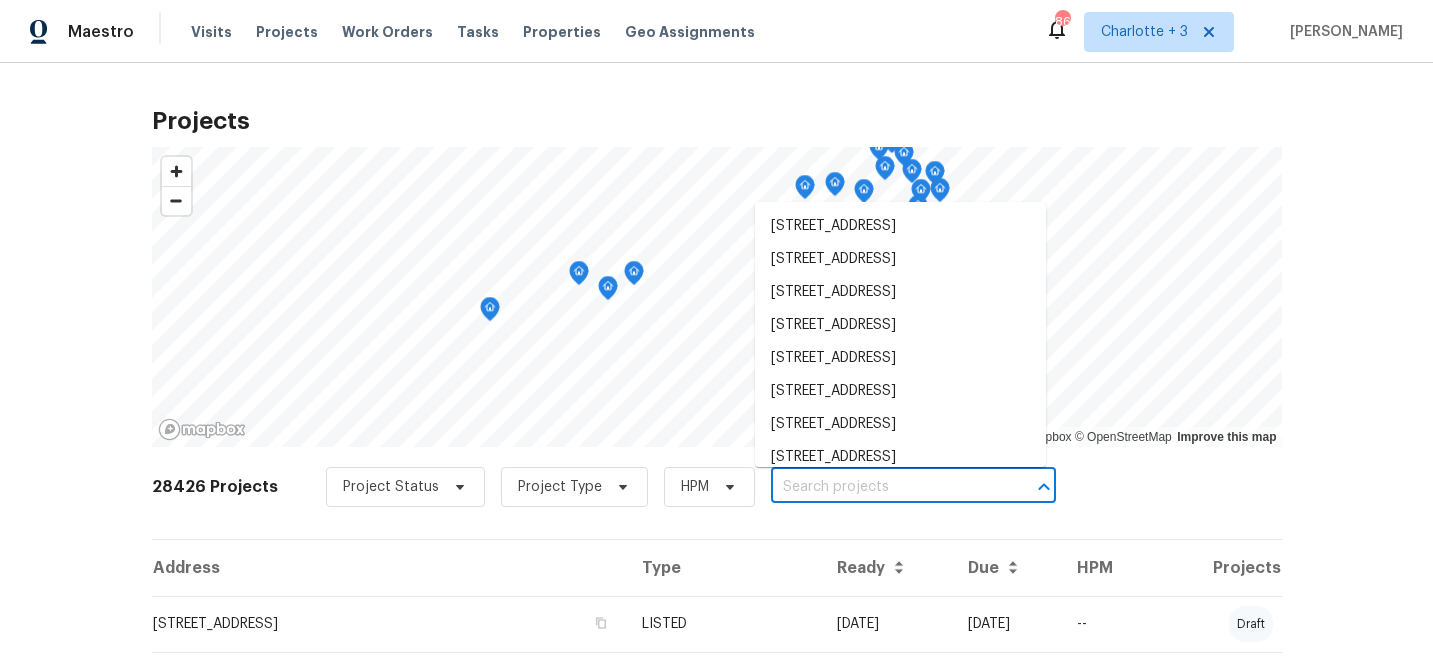 click at bounding box center (885, 487) 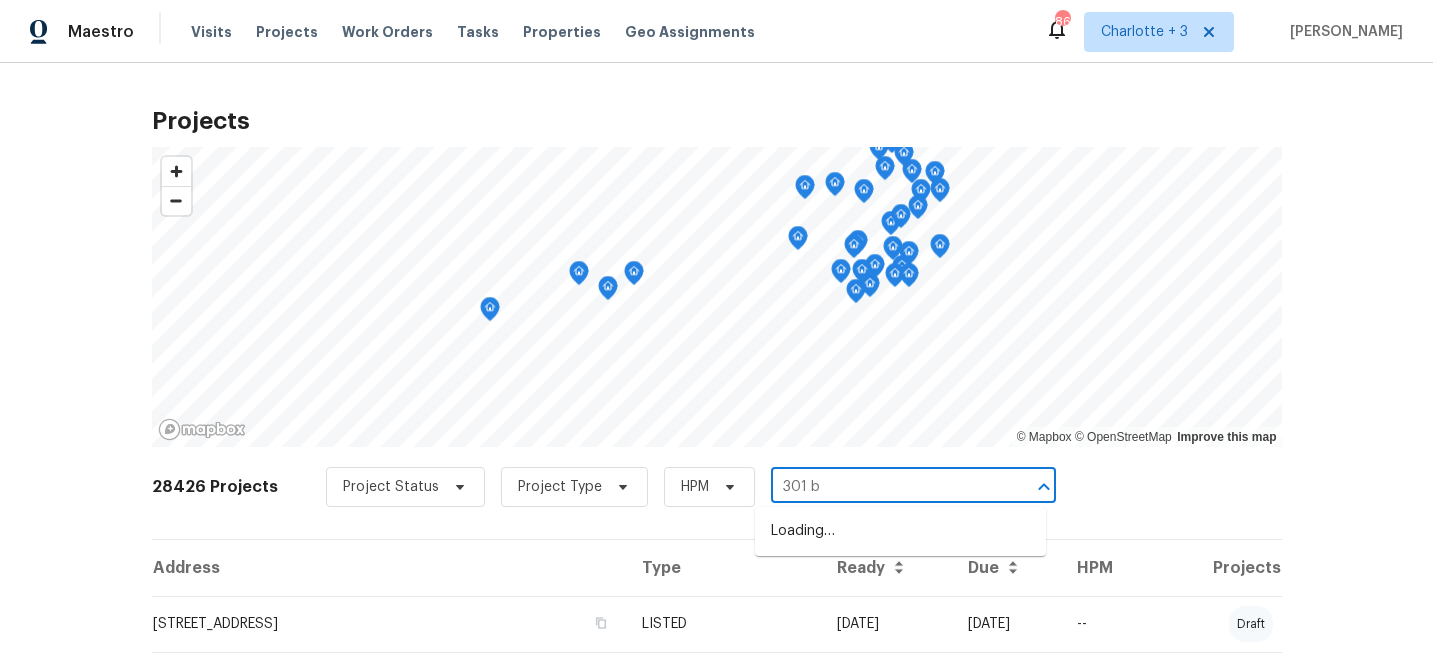 type on "301 br" 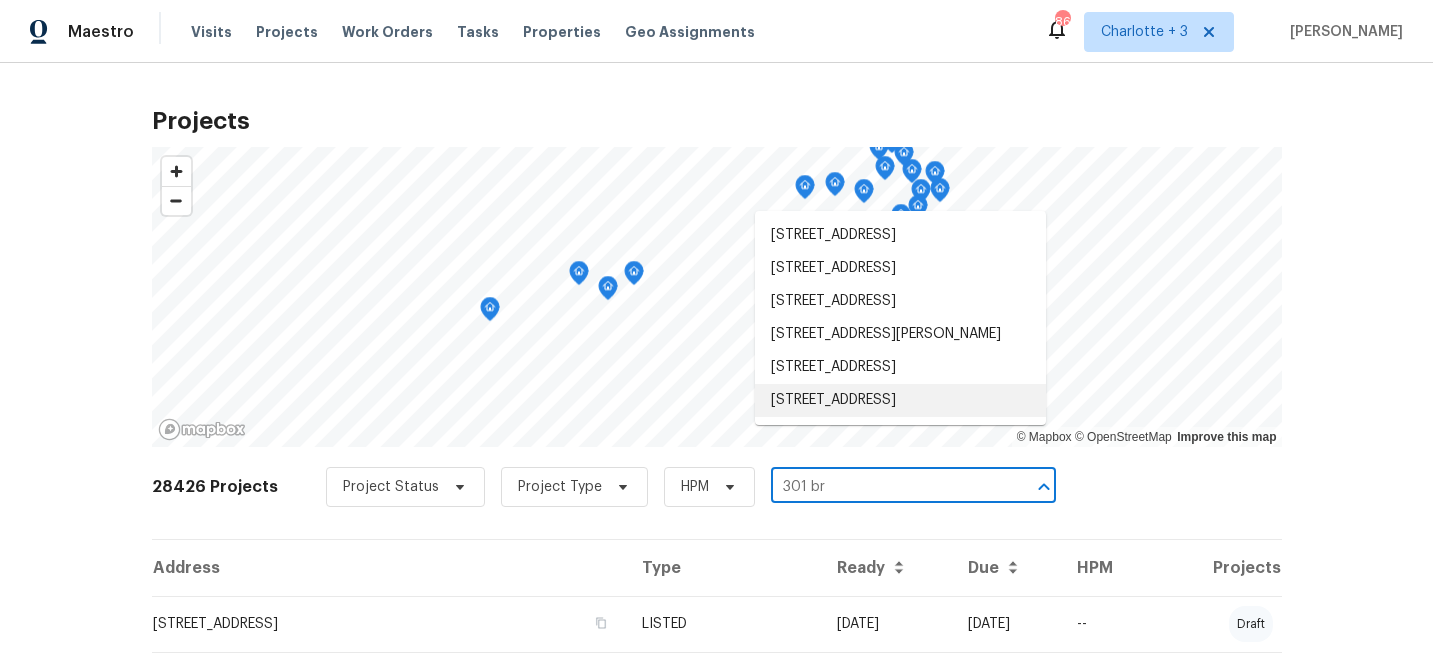 click on "[STREET_ADDRESS]" at bounding box center [900, 400] 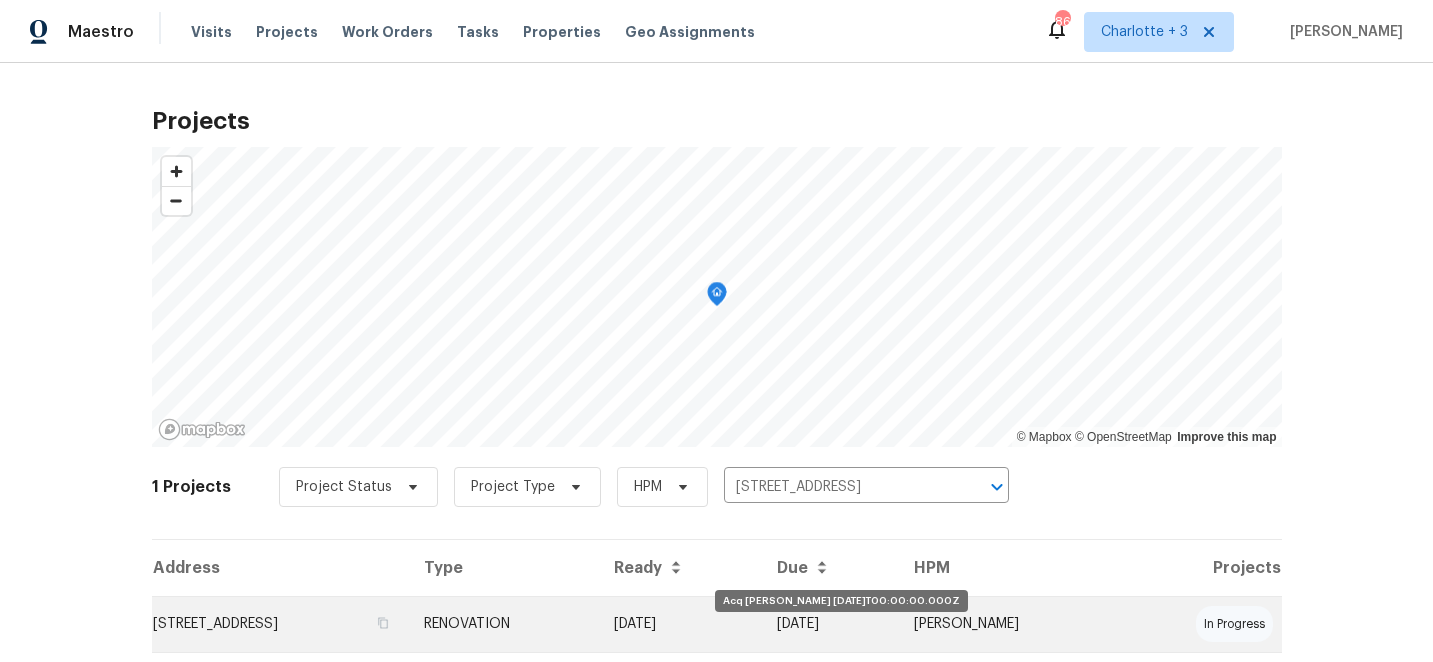 click on "[DATE]" at bounding box center [680, 624] 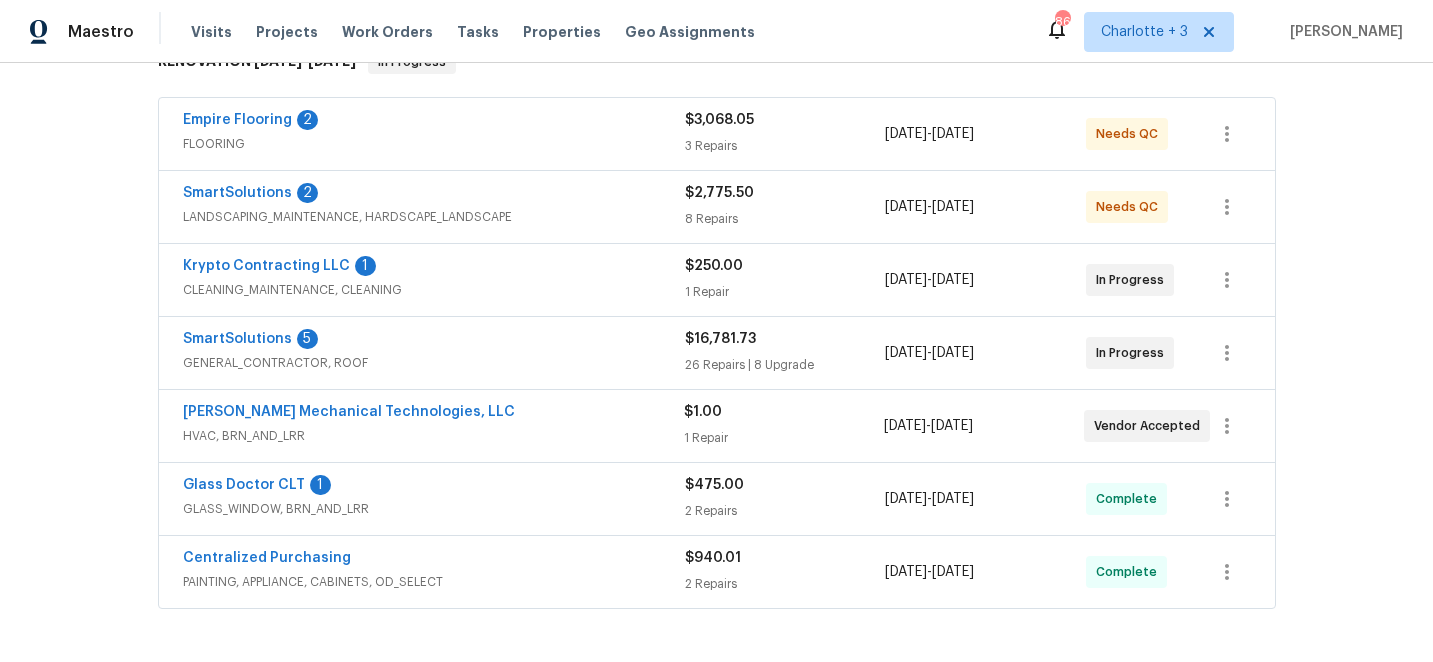 scroll, scrollTop: 359, scrollLeft: 0, axis: vertical 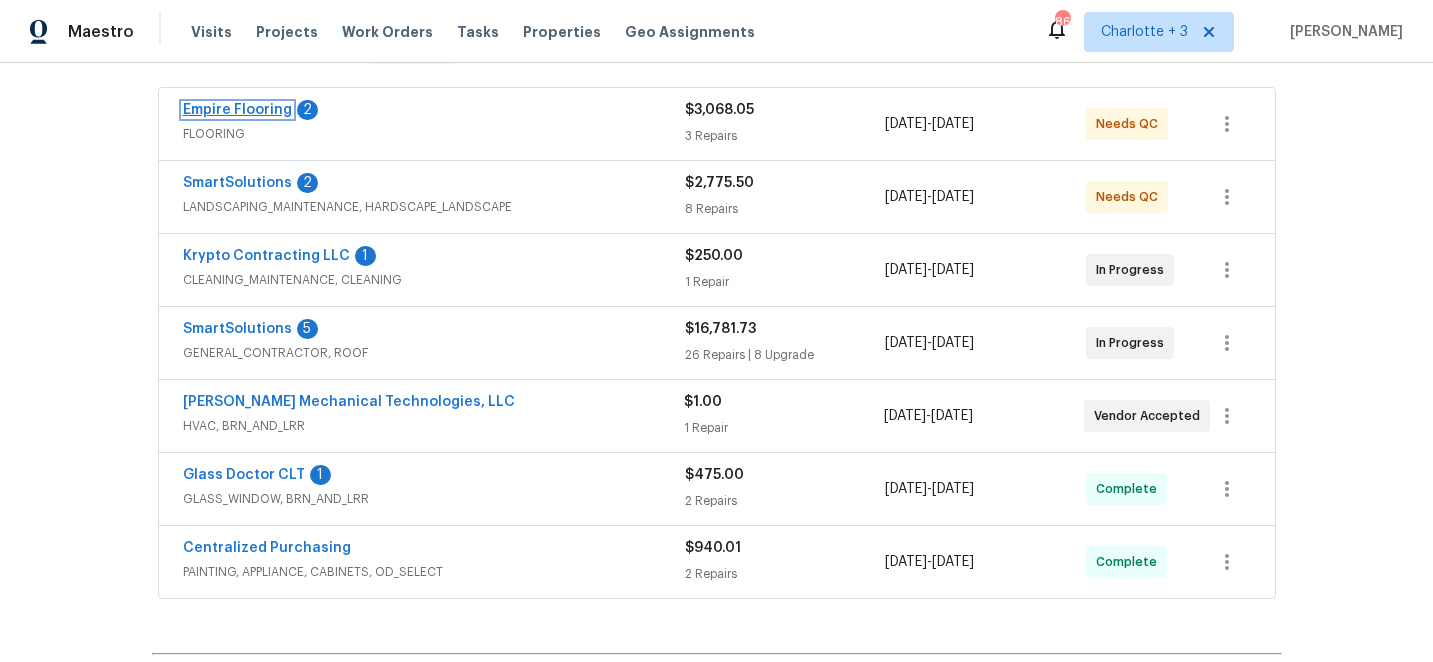 click on "Empire Flooring" at bounding box center [237, 110] 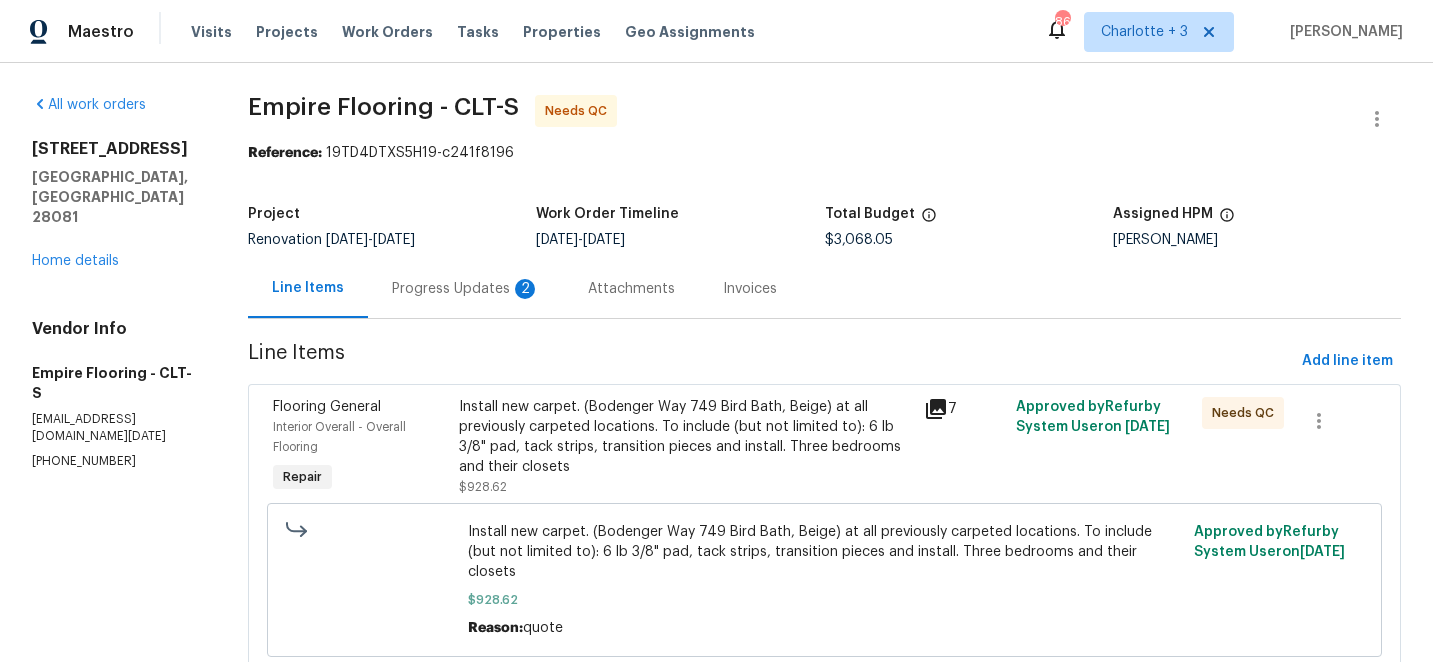 click on "Install new carpet. (Bodenger Way 749 Bird Bath, Beige) at all previously carpeted locations. To include (but not limited to): 6 lb 3/8" pad, tack strips, transition pieces and install.
Three bedrooms and their closets" at bounding box center [685, 437] 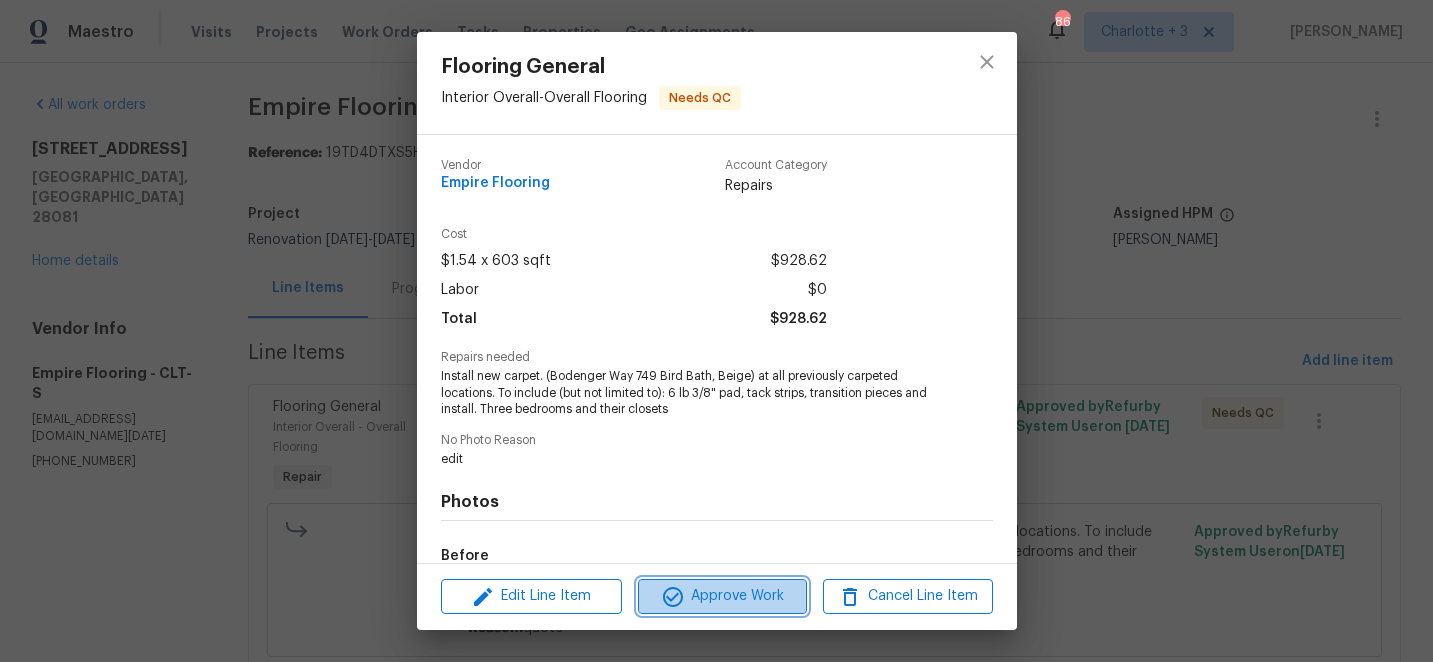 click on "Approve Work" at bounding box center [722, 596] 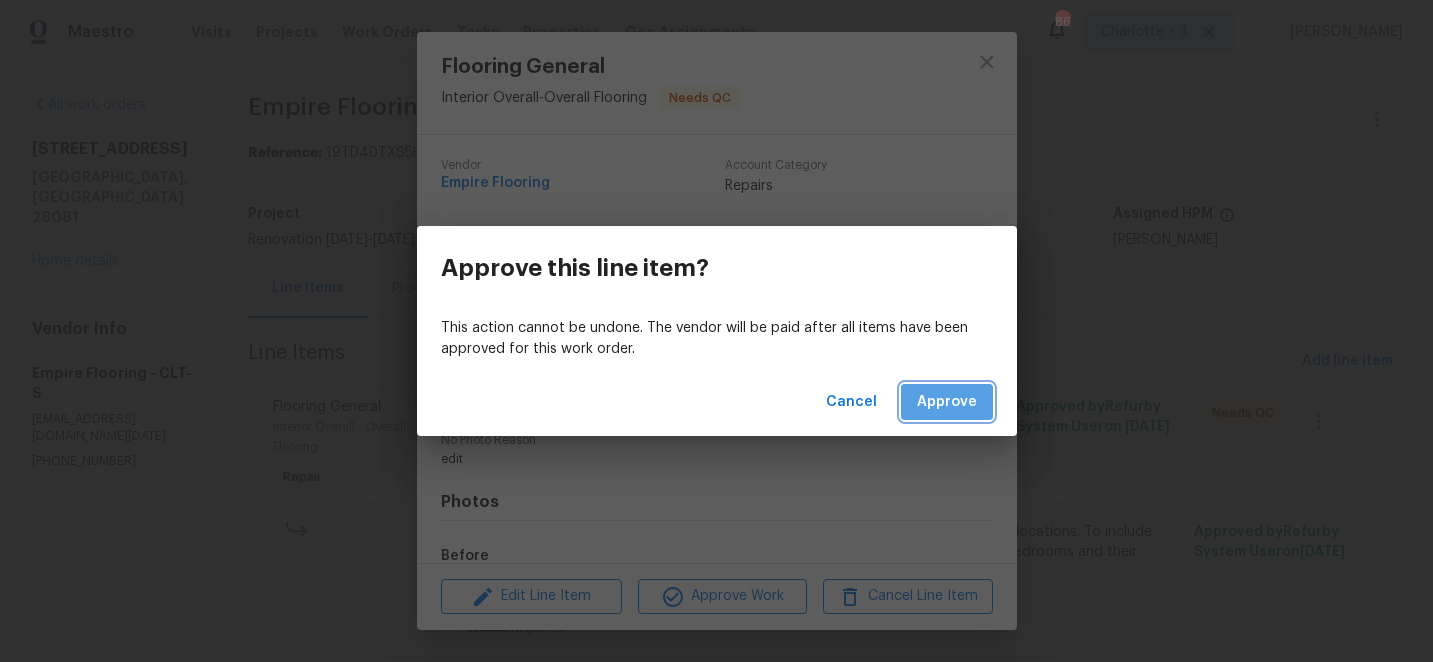 click on "Approve" at bounding box center (947, 402) 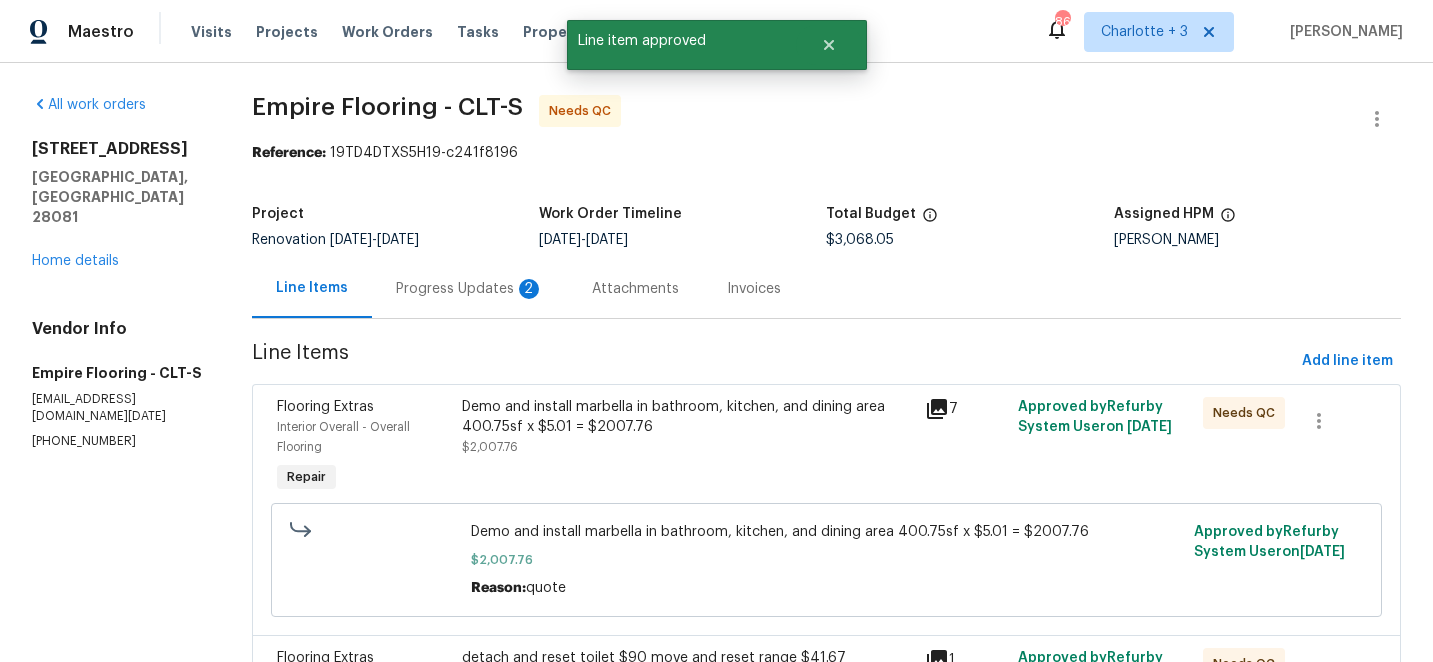 click on "Demo and install marbella in bathroom, kitchen, and dining area
400.75sf x $5.01 = $2007.76" at bounding box center [687, 417] 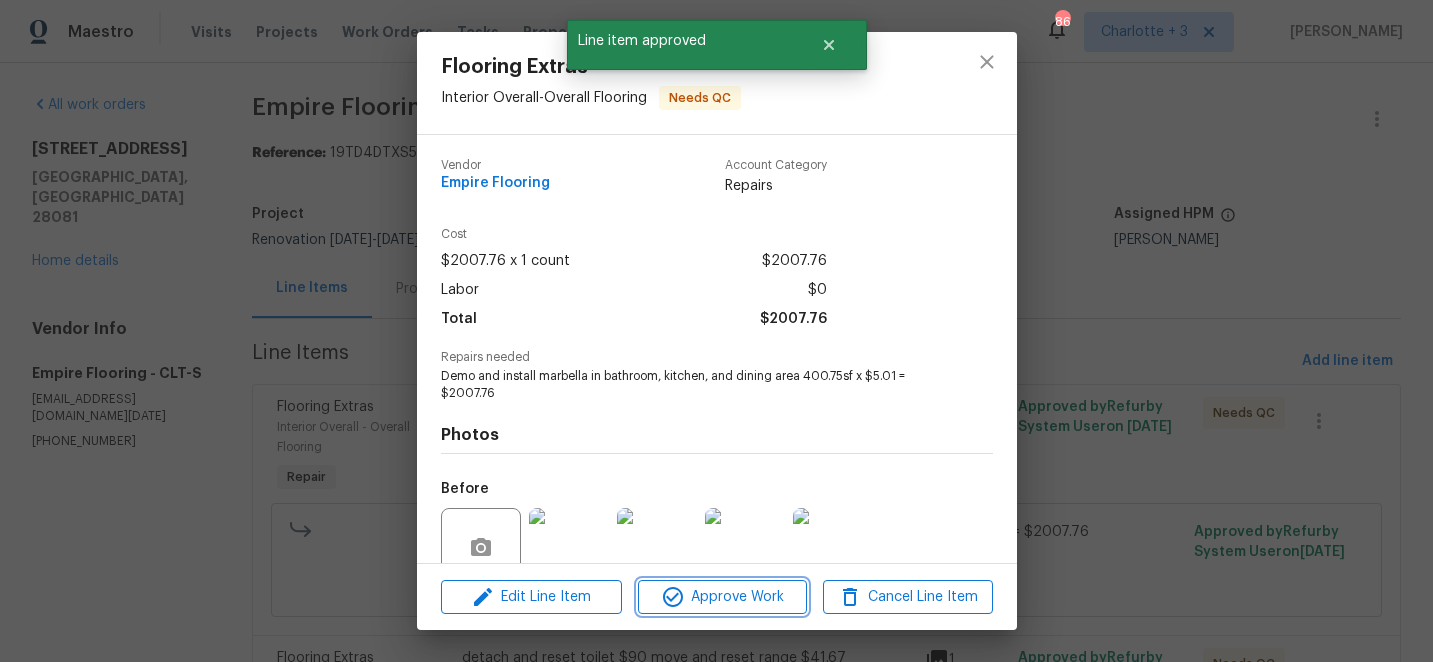 click on "Approve Work" at bounding box center (722, 597) 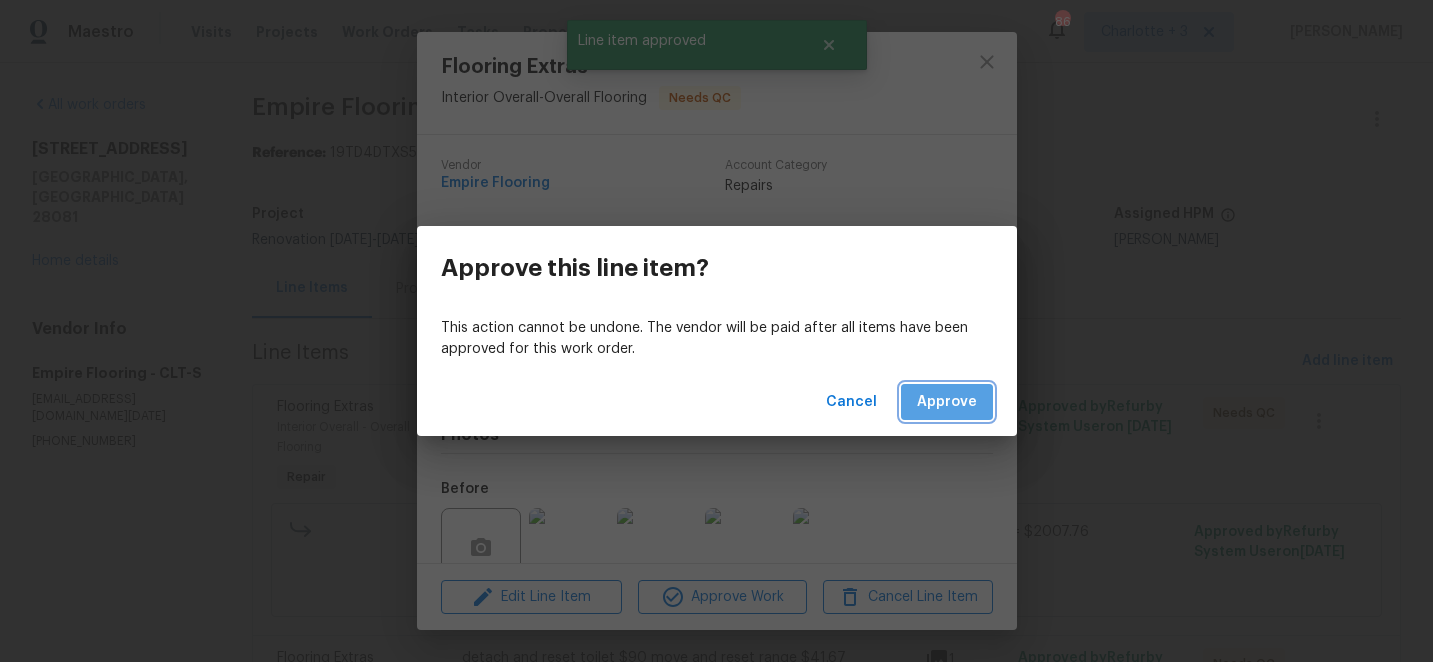 click on "Approve" at bounding box center [947, 402] 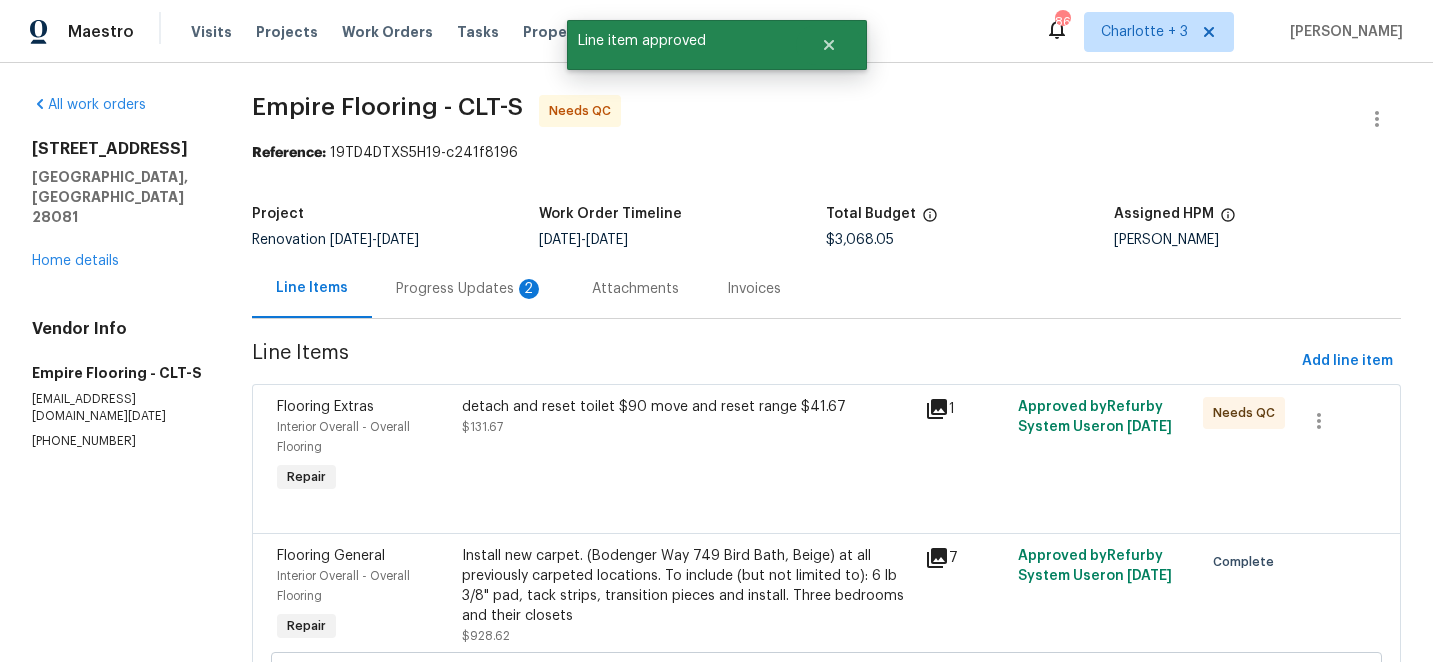 click on "detach and reset toilet $90
move and reset range $41.67" at bounding box center (687, 407) 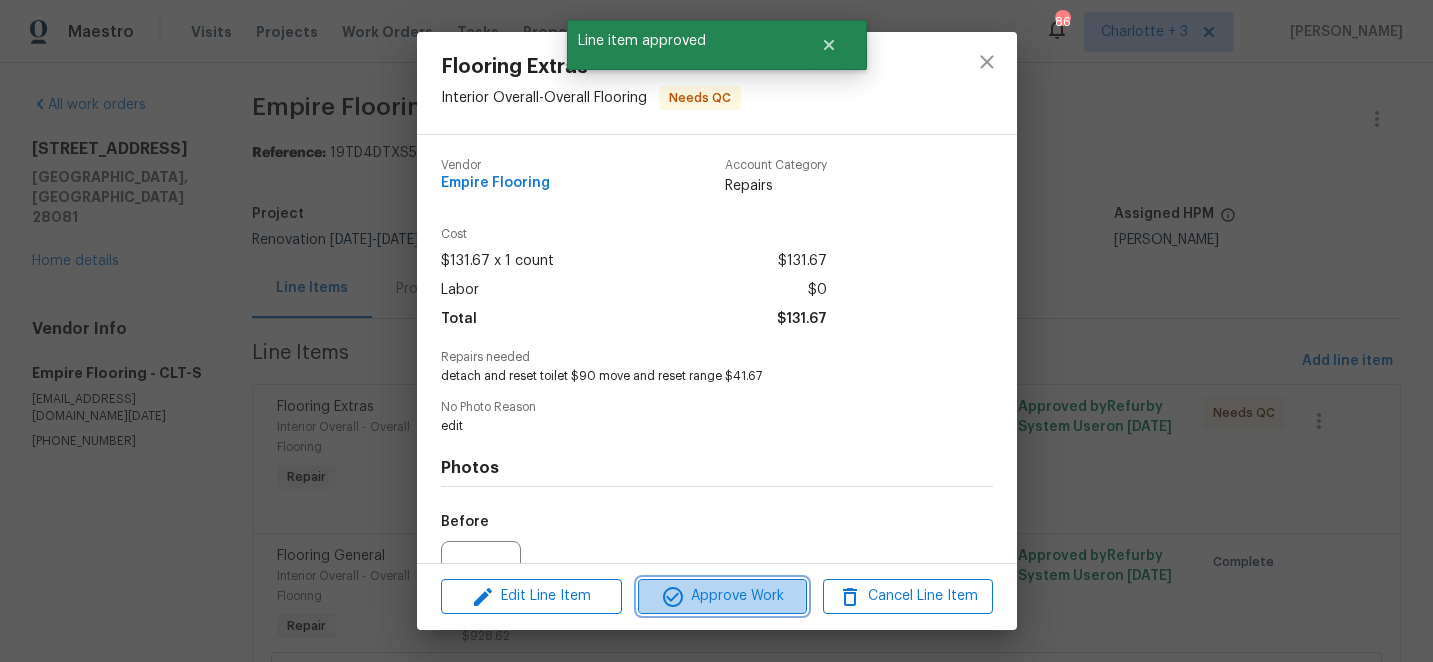 click on "Approve Work" at bounding box center (722, 596) 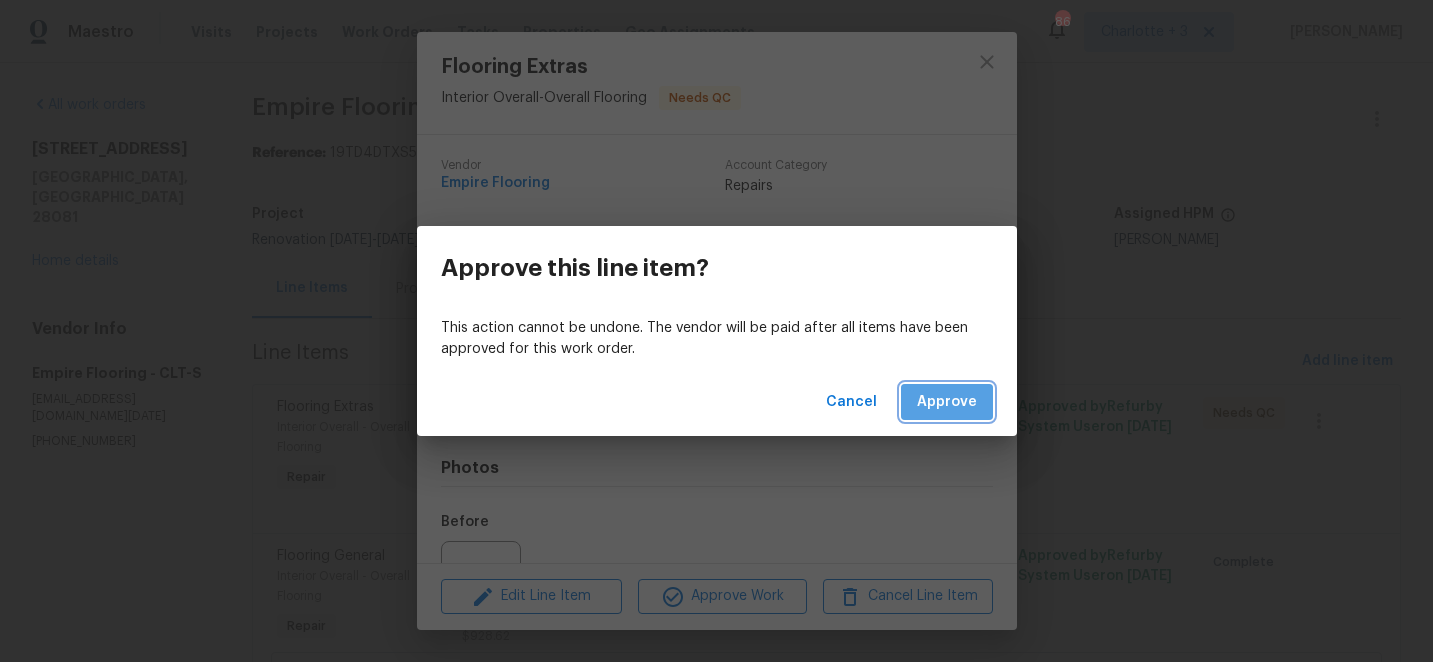 click on "Approve" at bounding box center (947, 402) 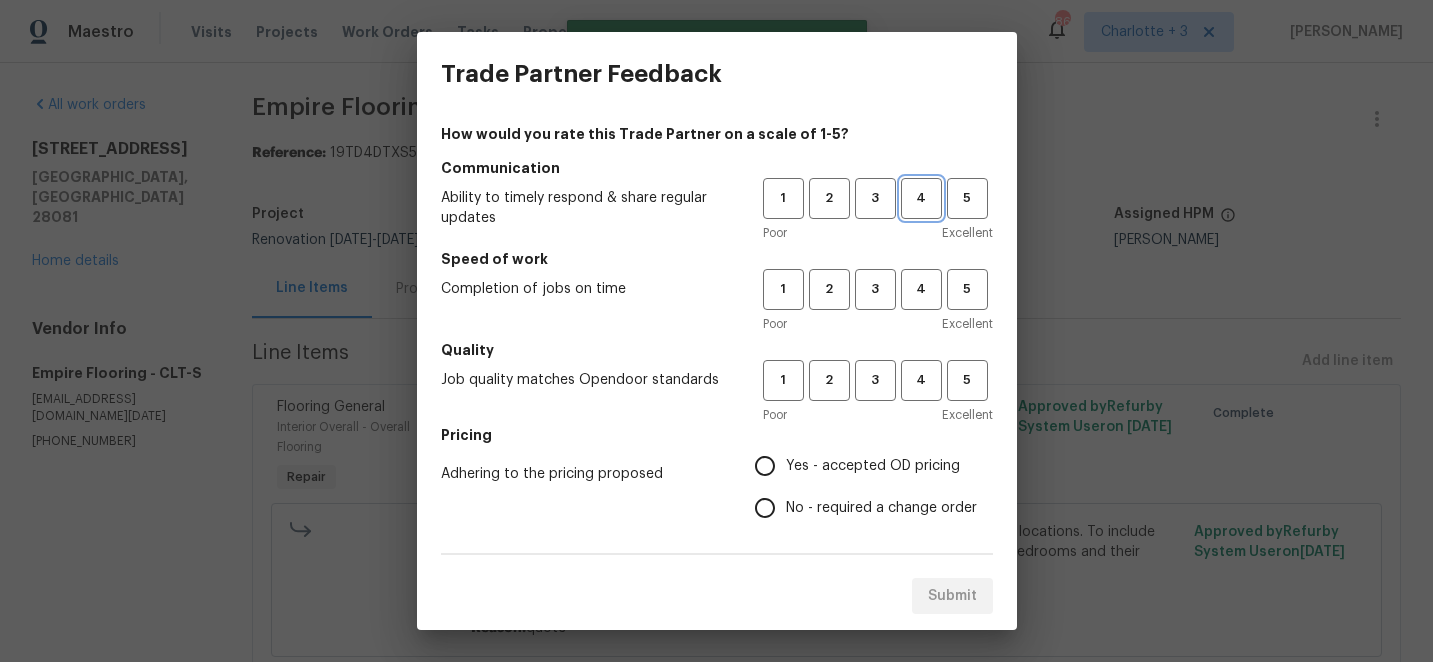 click on "4" at bounding box center (921, 198) 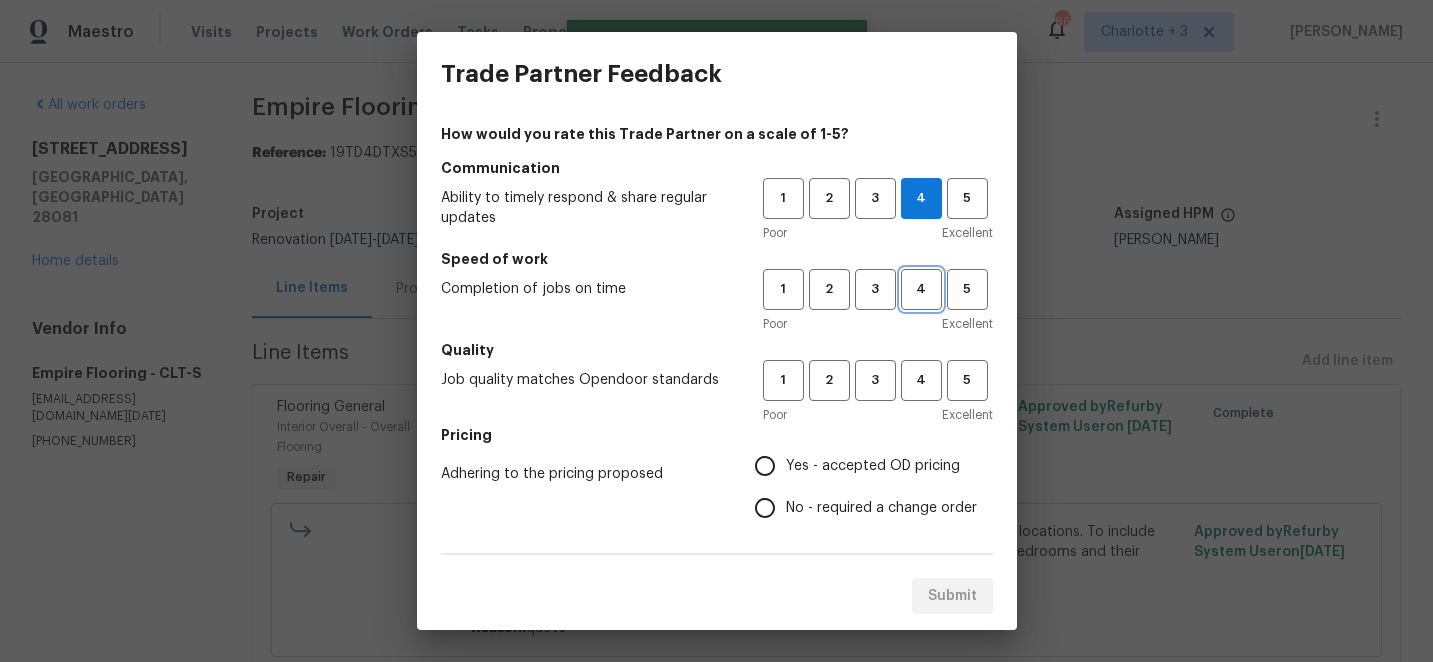 click on "4" at bounding box center (921, 289) 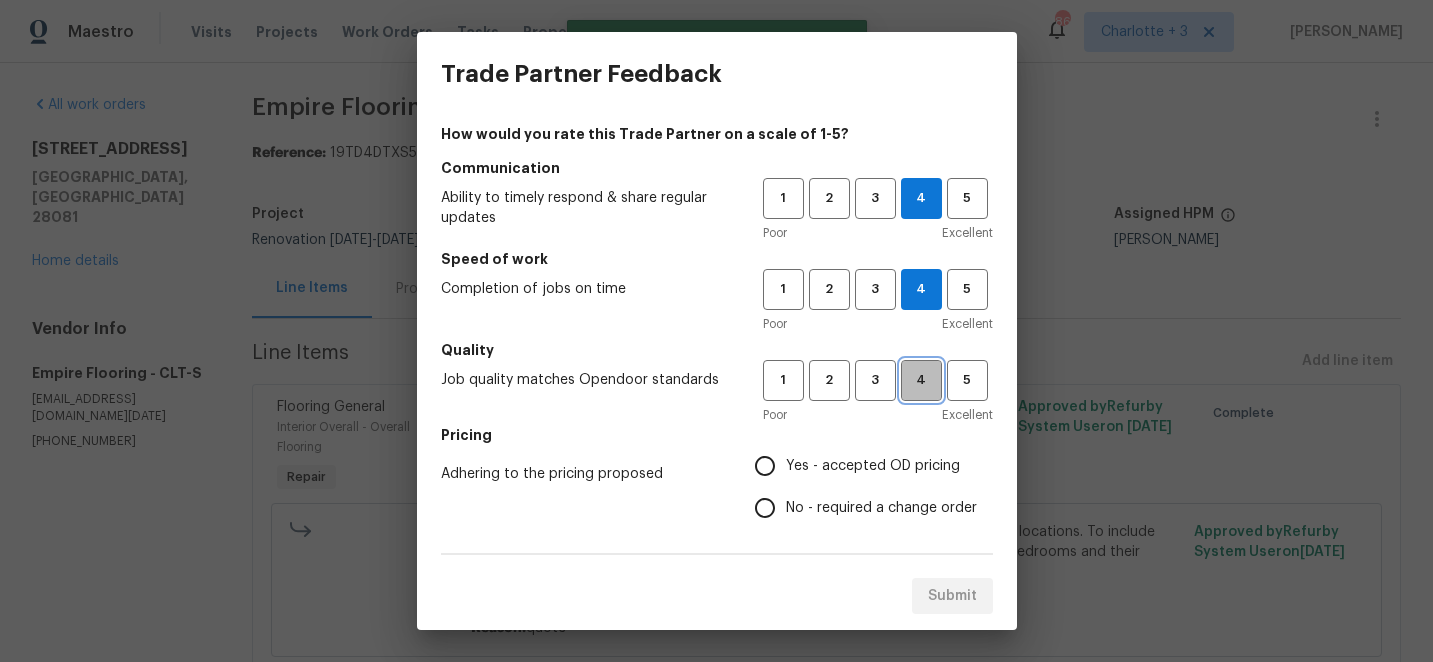 click on "4" at bounding box center [921, 380] 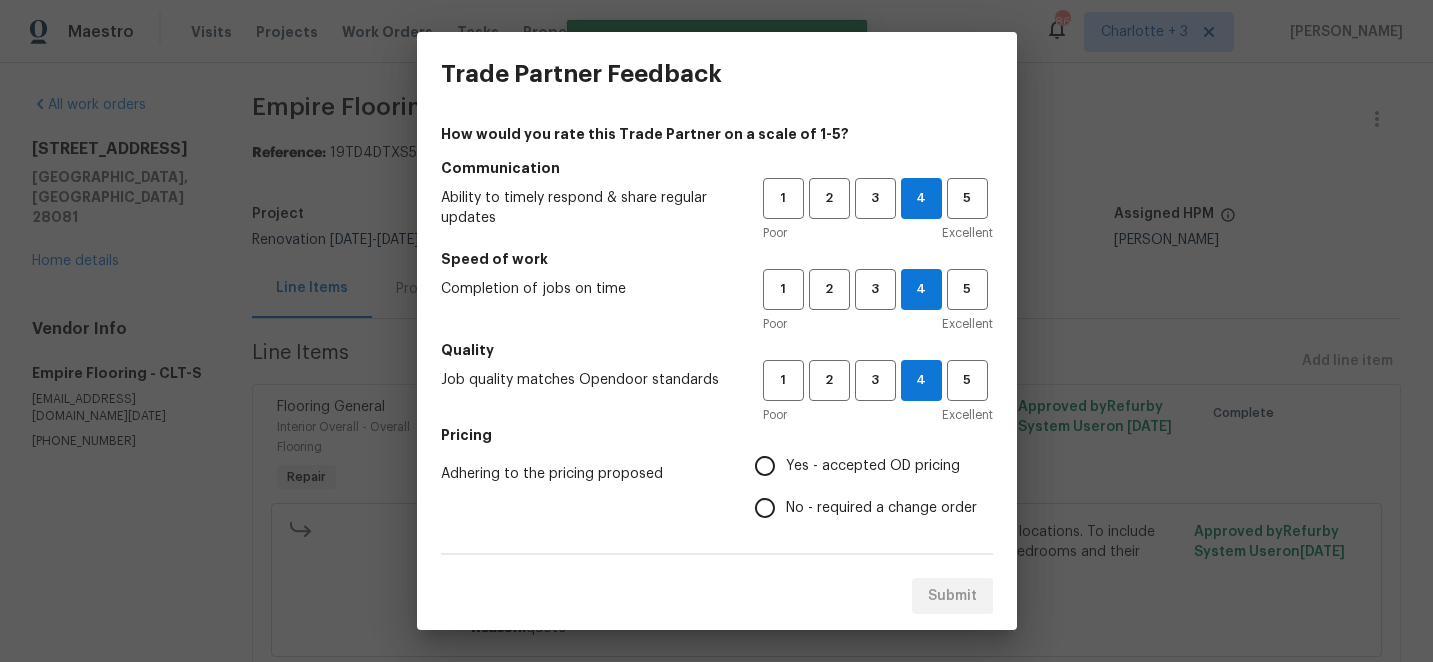 click on "Yes - accepted OD pricing" at bounding box center (765, 466) 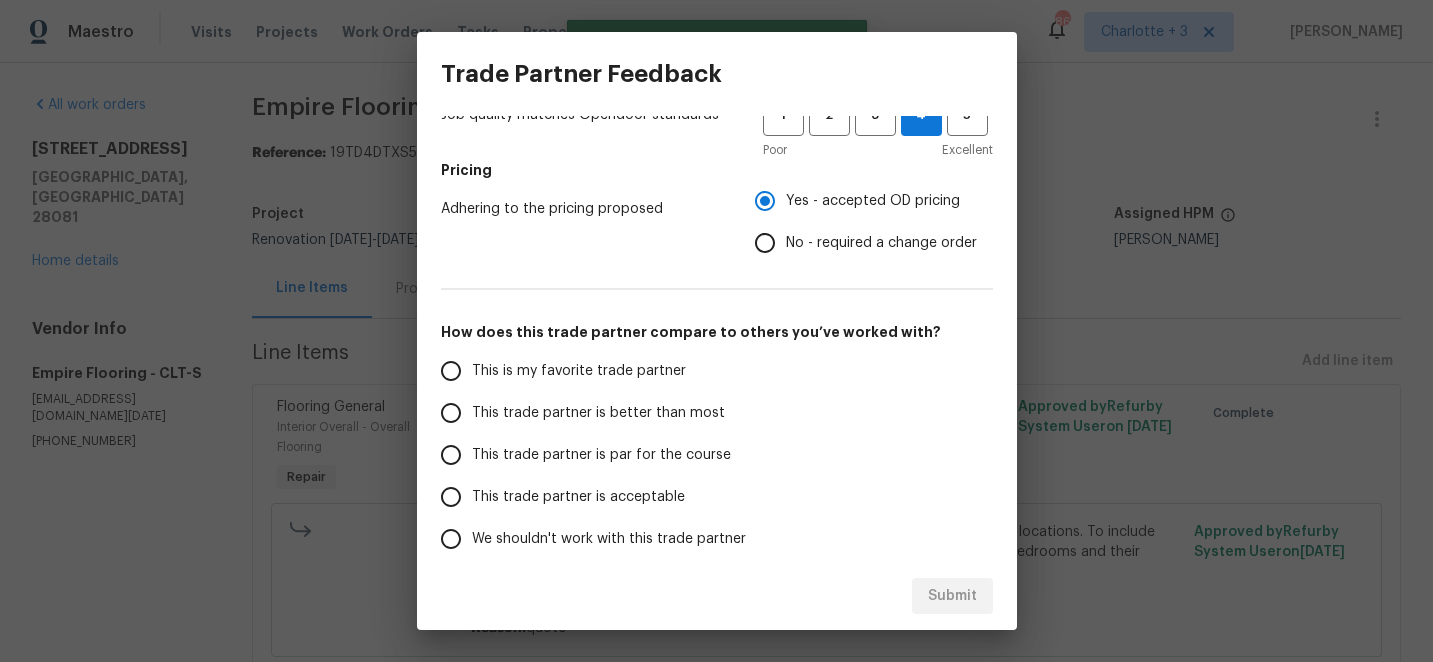 scroll, scrollTop: 353, scrollLeft: 0, axis: vertical 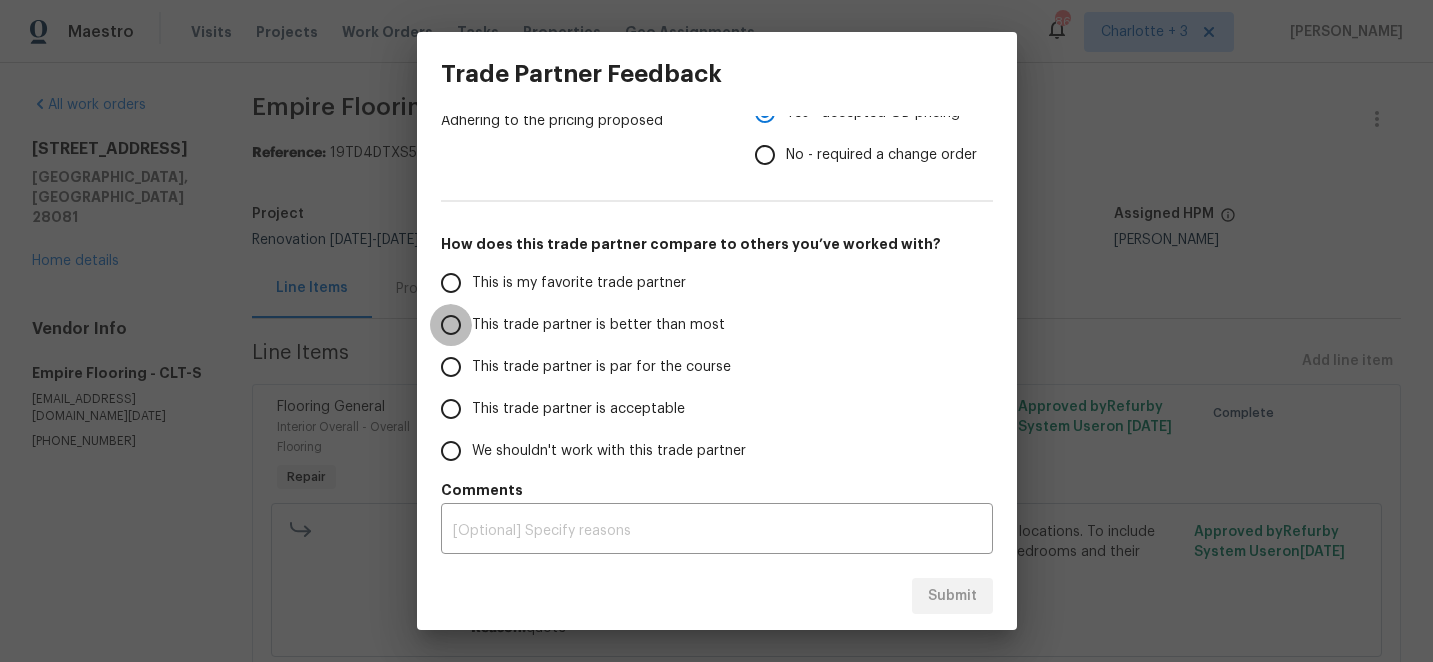 click on "This trade partner is better than most" at bounding box center [451, 325] 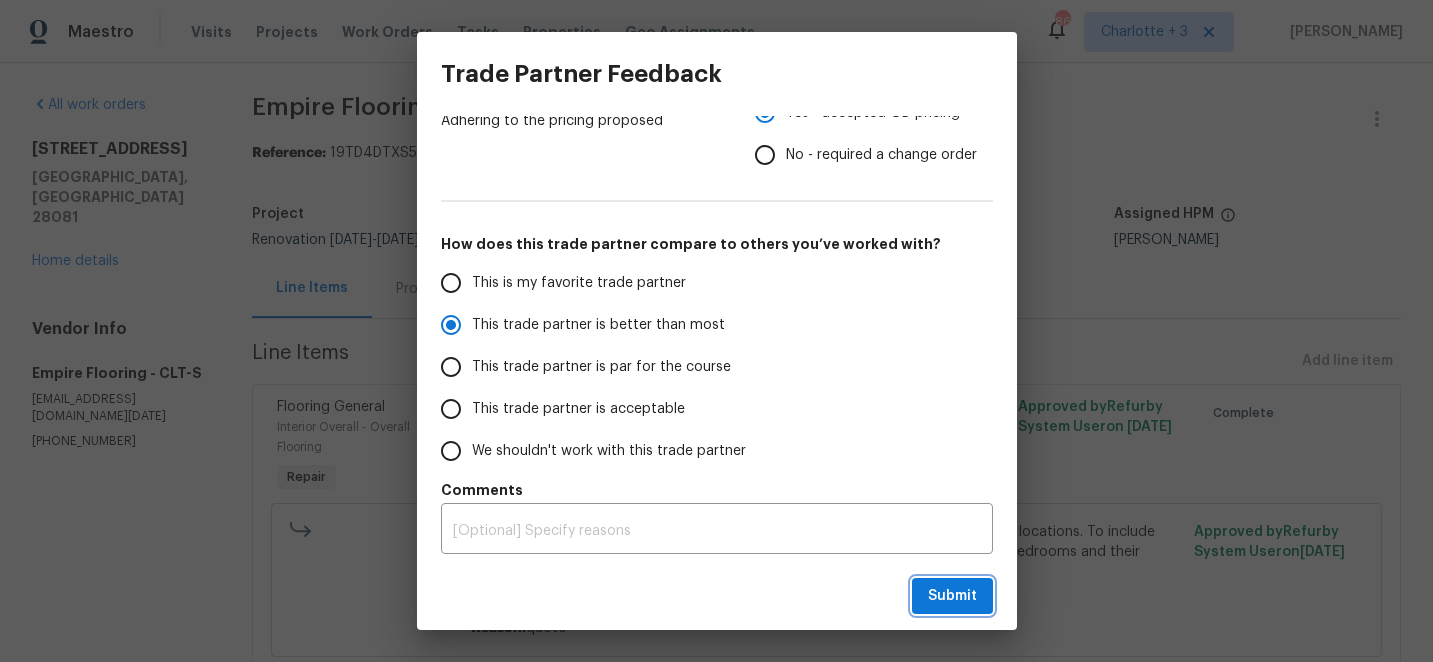 click on "Submit" at bounding box center [952, 596] 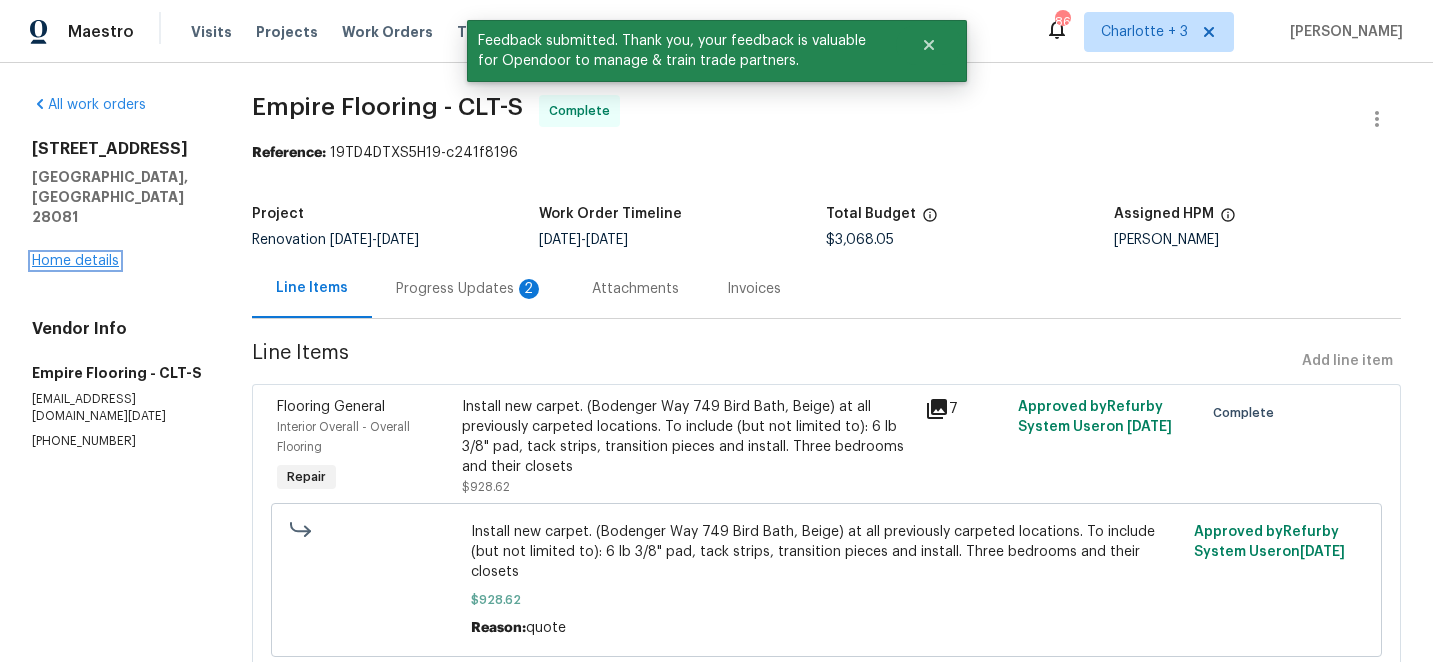click on "Home details" at bounding box center (75, 261) 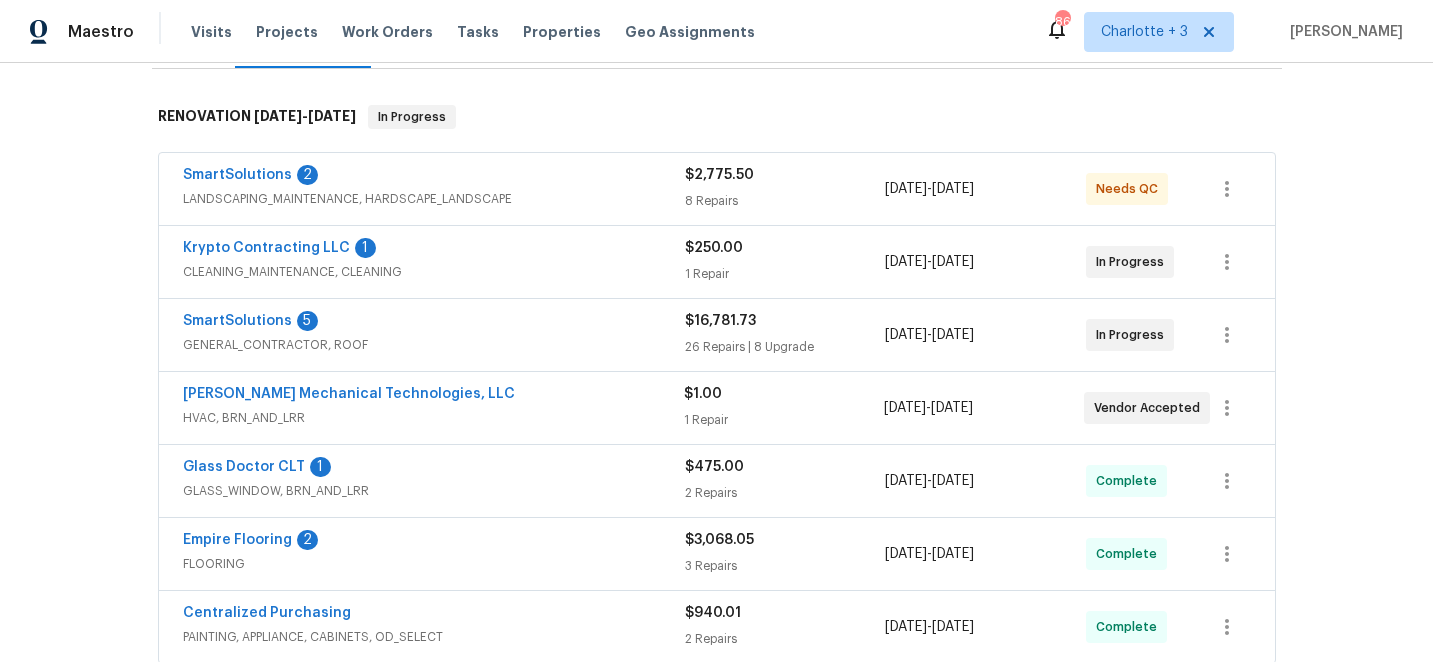 scroll, scrollTop: 296, scrollLeft: 0, axis: vertical 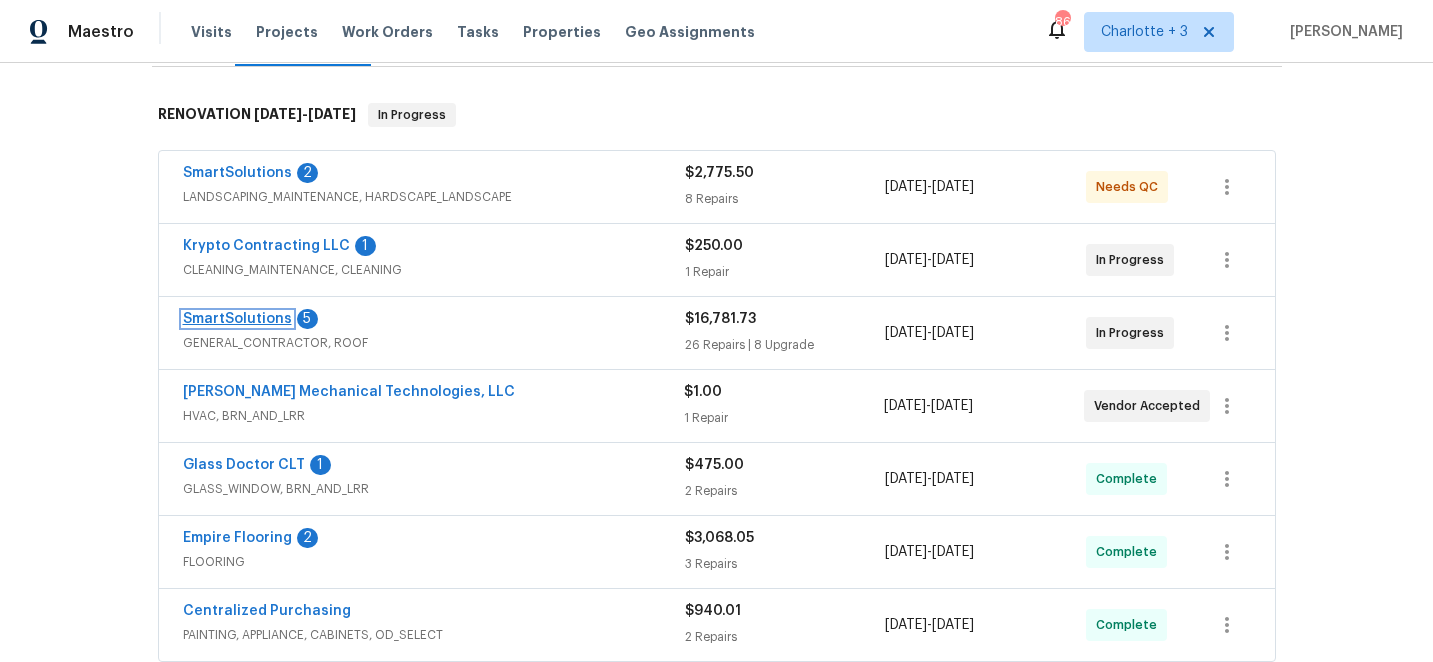 click on "SmartSolutions" at bounding box center [237, 319] 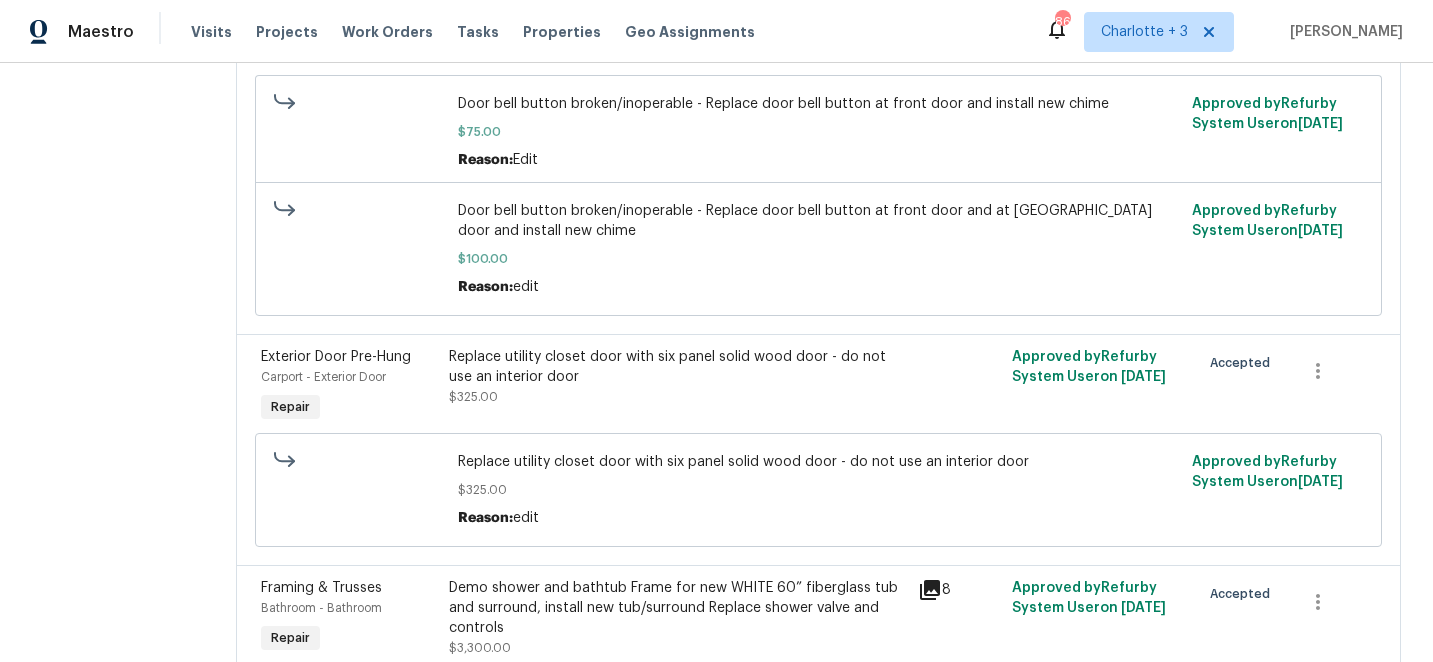 scroll, scrollTop: 860, scrollLeft: 0, axis: vertical 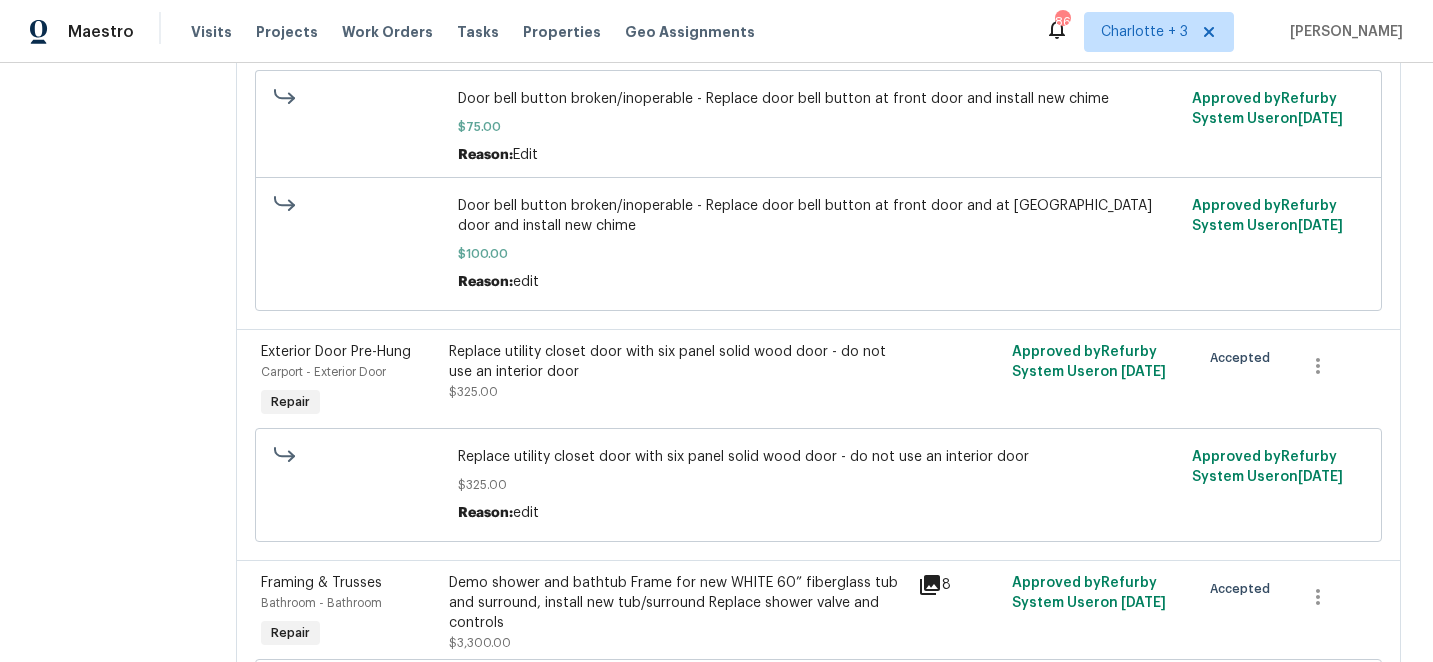 click on "Replace utility closet door with six panel solid wood door - do not use an interior door" at bounding box center [678, 362] 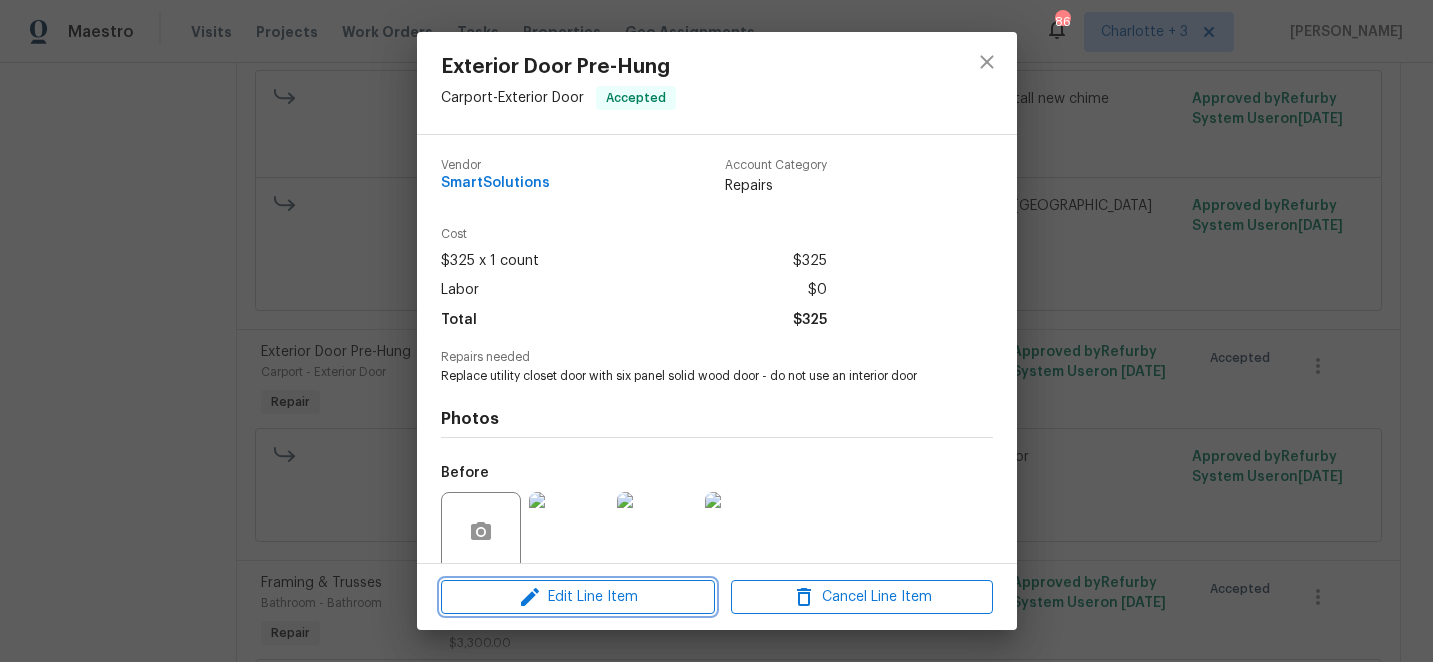 click on "Edit Line Item" at bounding box center [578, 597] 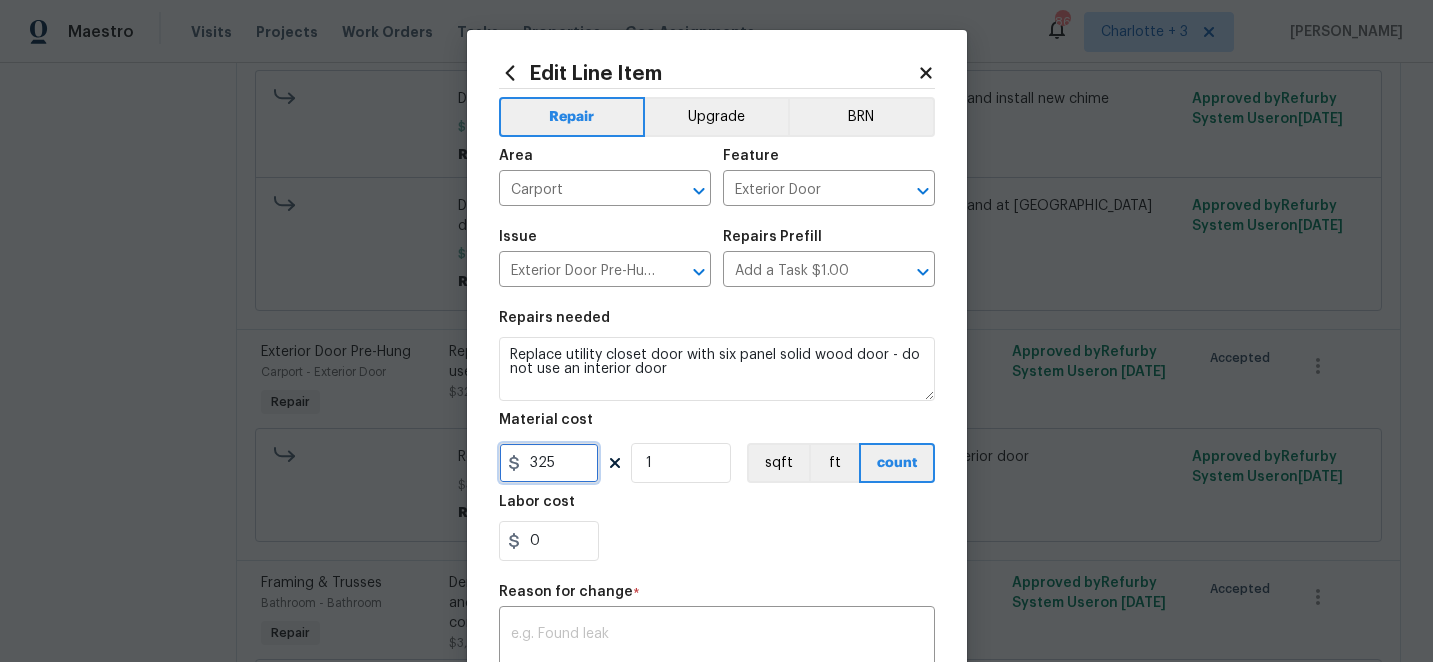 click on "325" at bounding box center (549, 463) 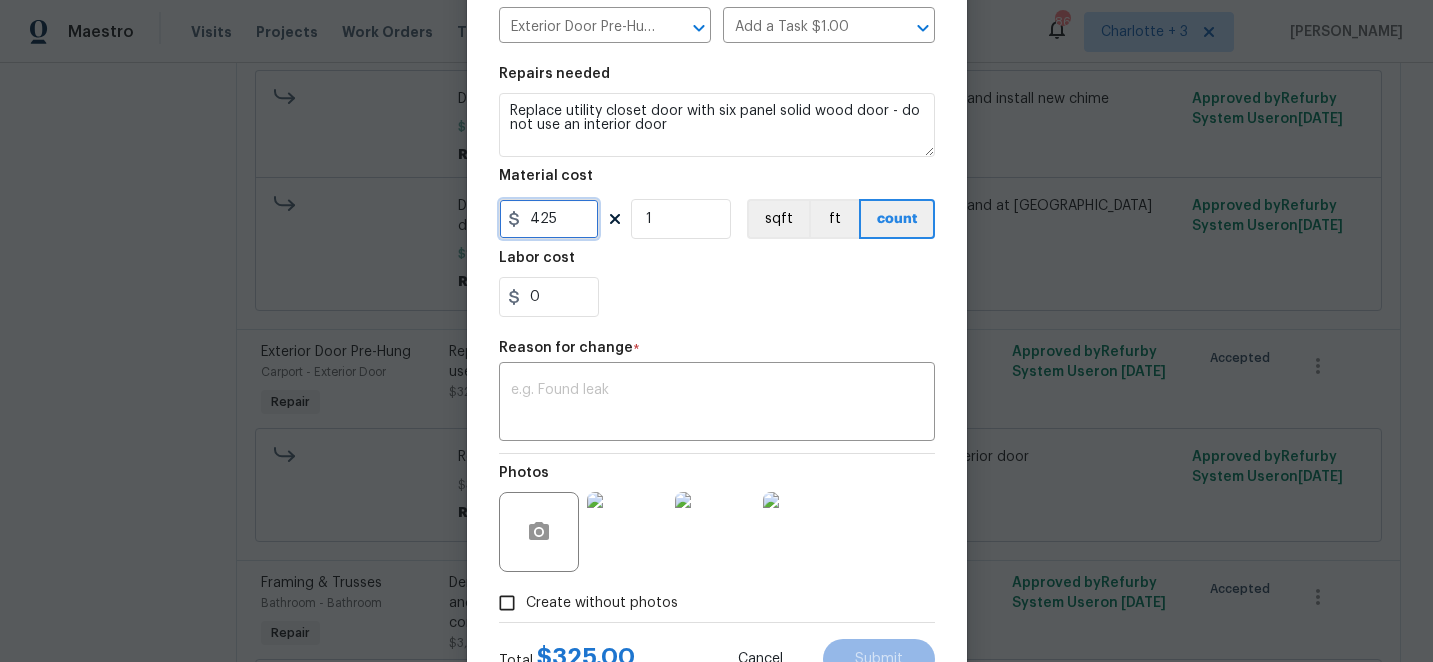 scroll, scrollTop: 324, scrollLeft: 0, axis: vertical 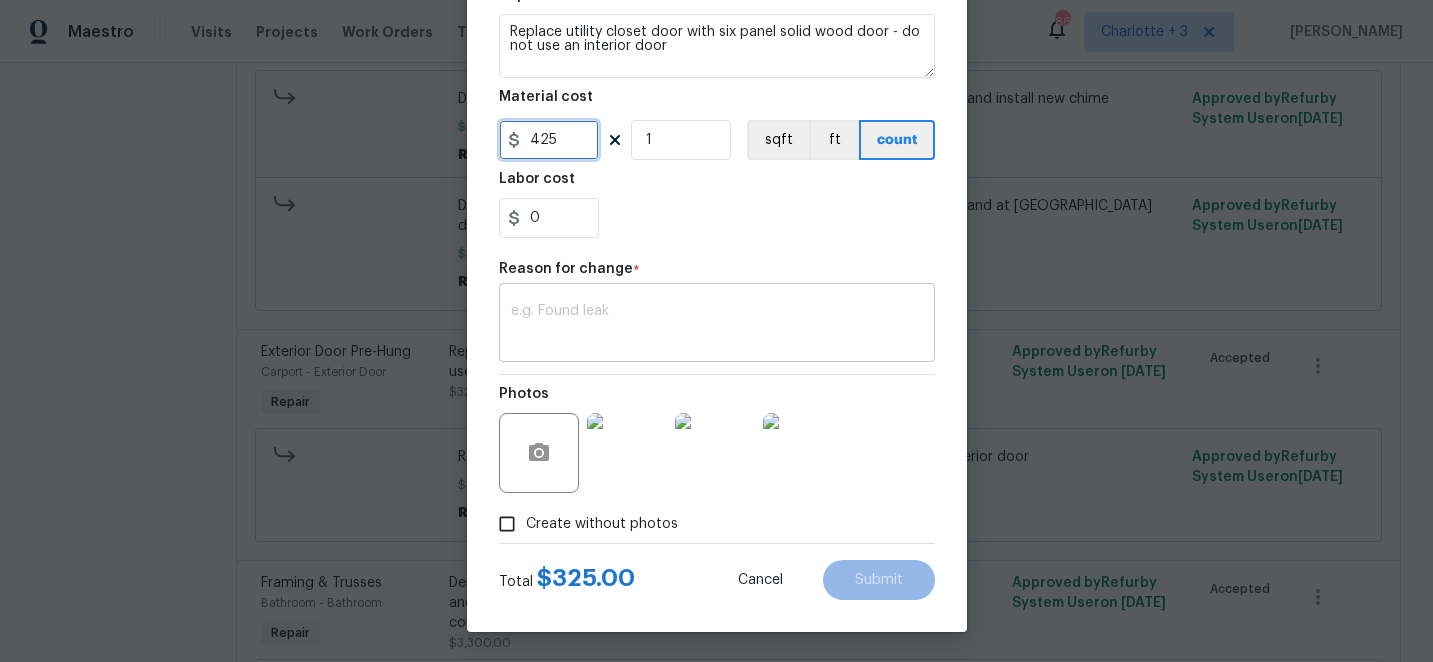 type on "425" 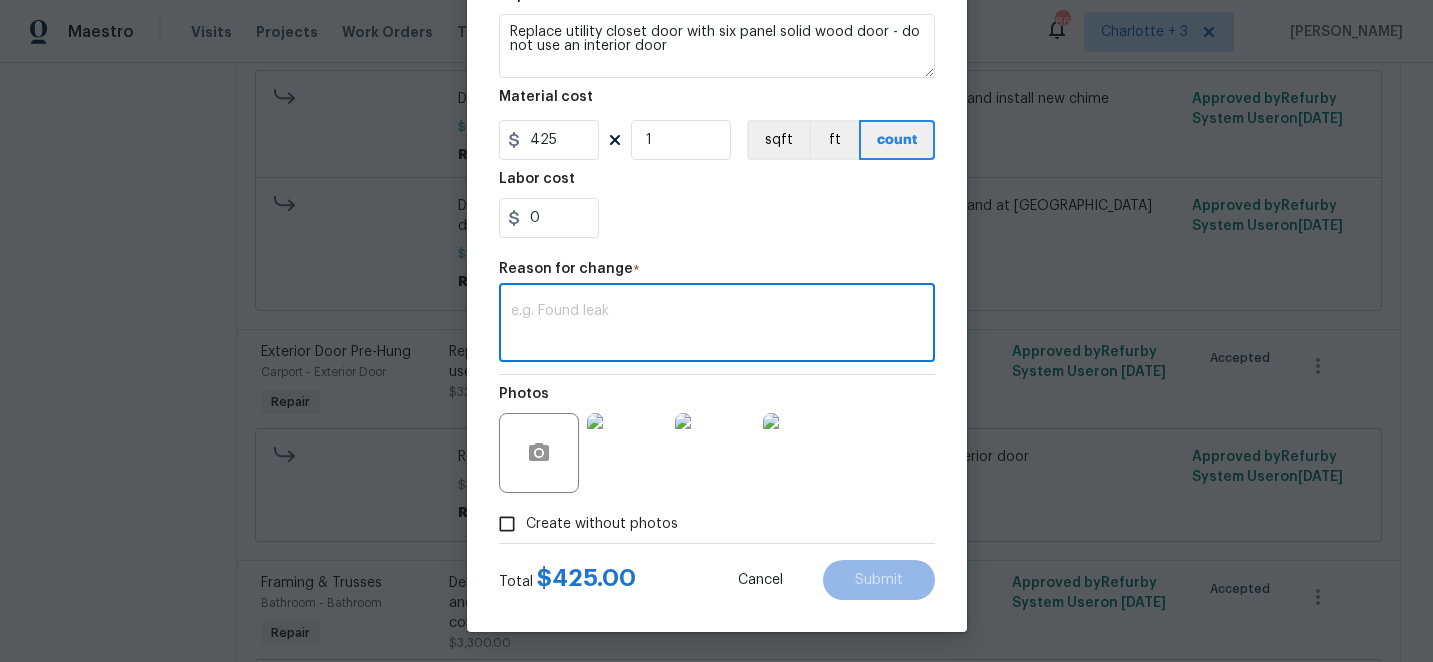 click at bounding box center (717, 325) 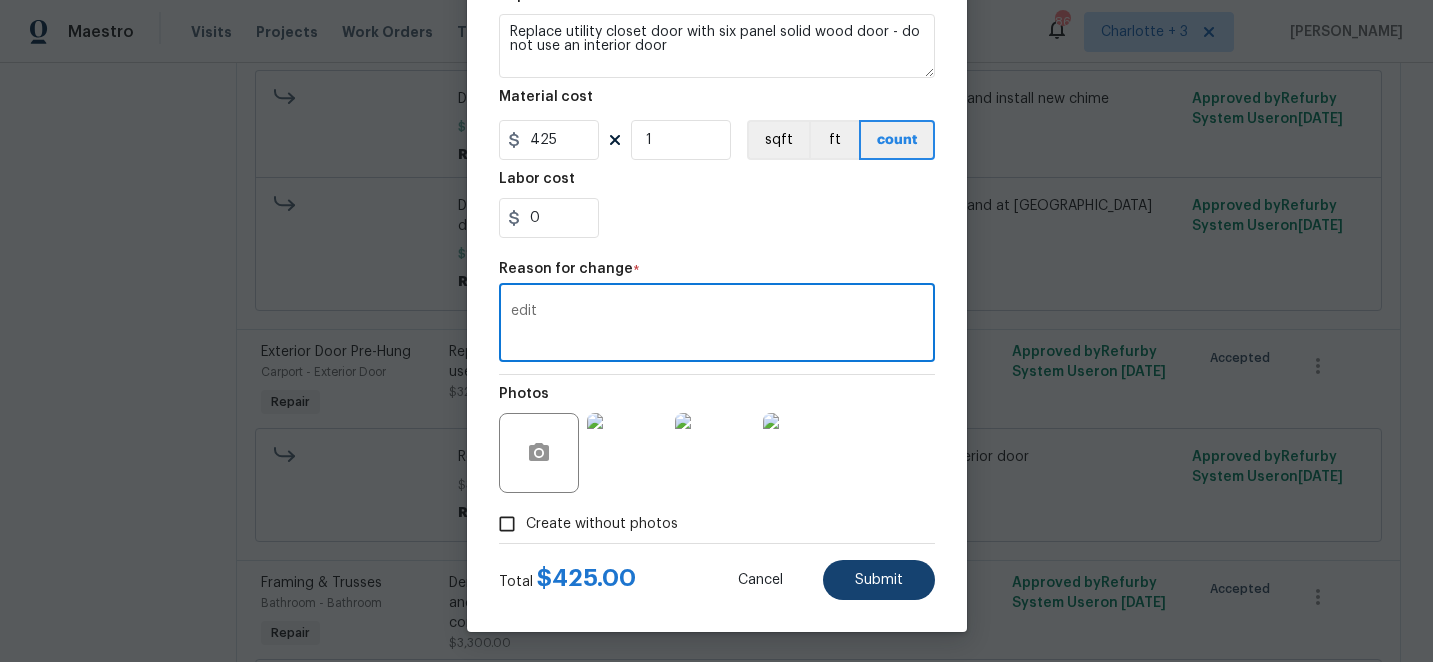 type on "edit" 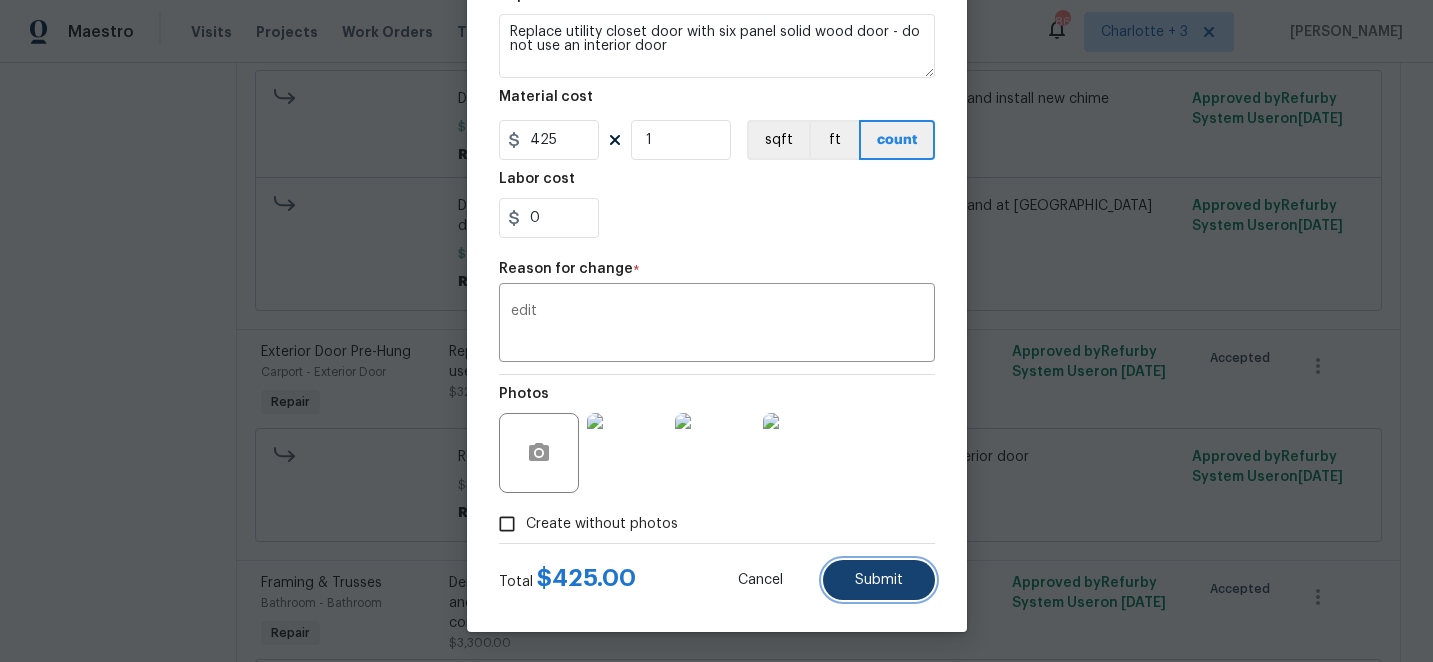 click on "Submit" at bounding box center [879, 580] 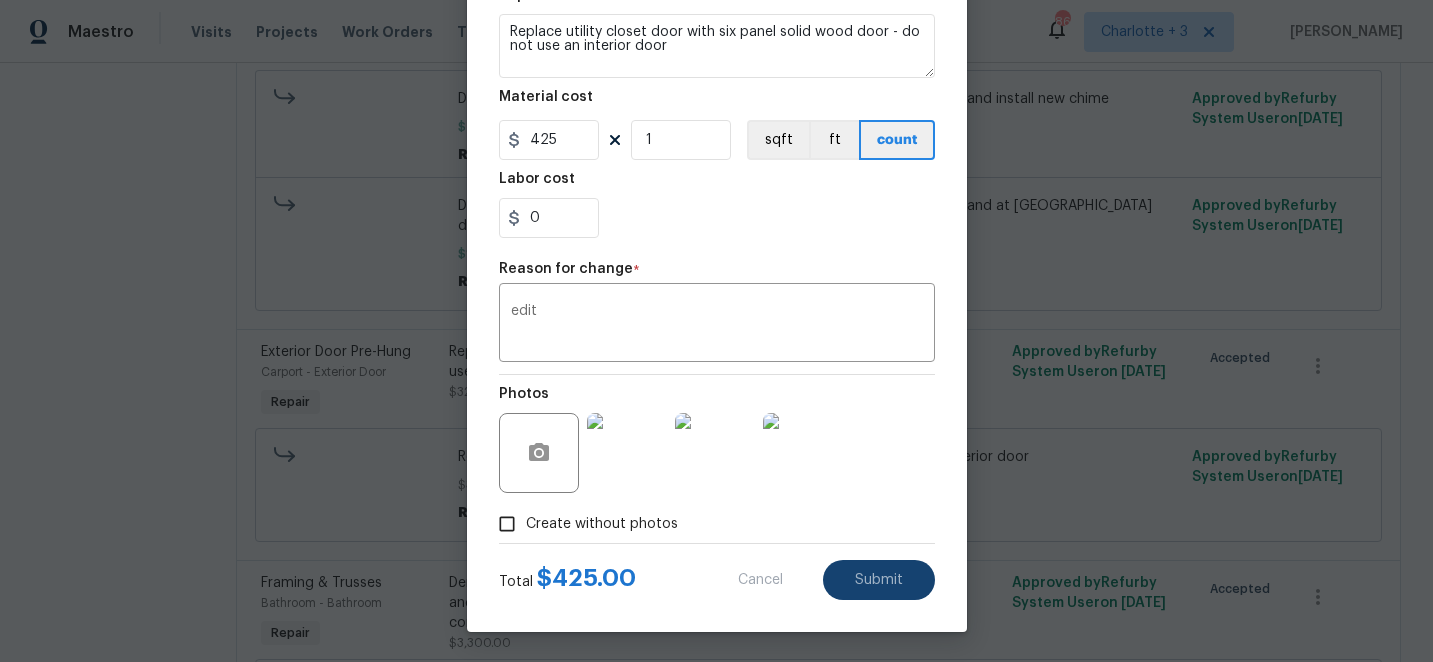 type on "325" 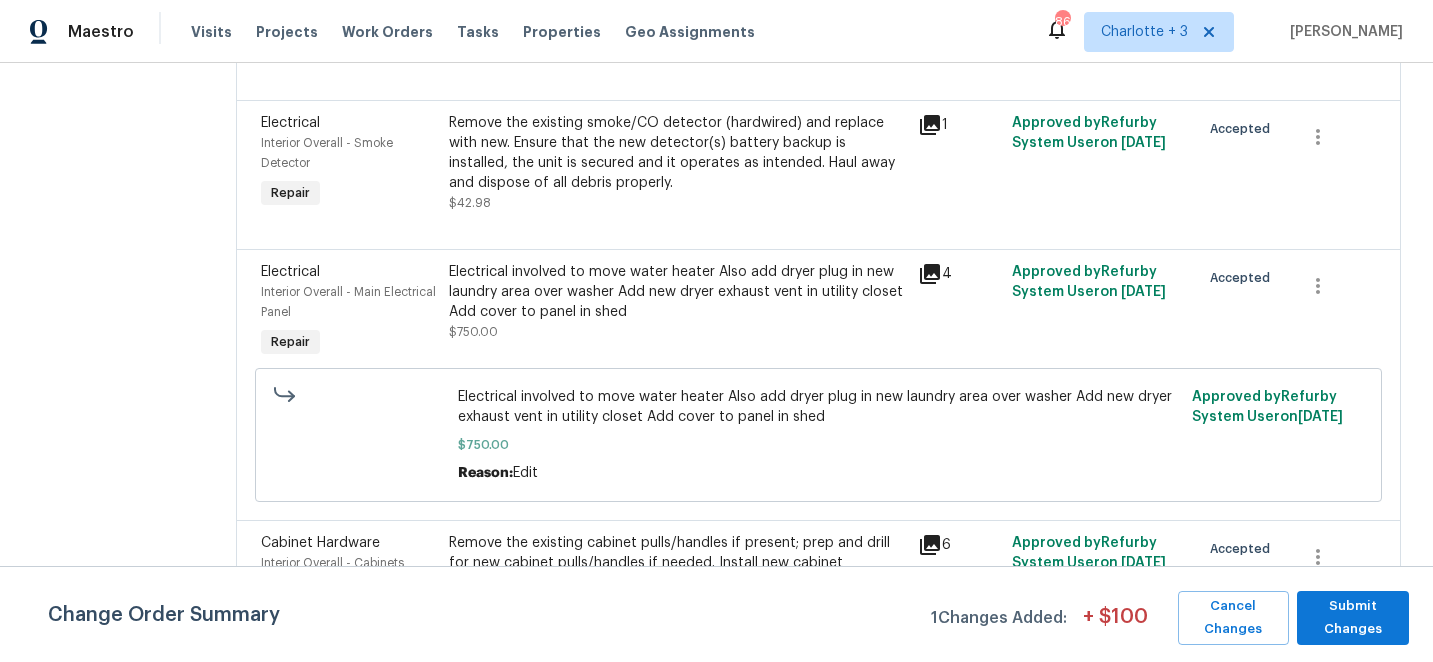 scroll, scrollTop: 2128, scrollLeft: 0, axis: vertical 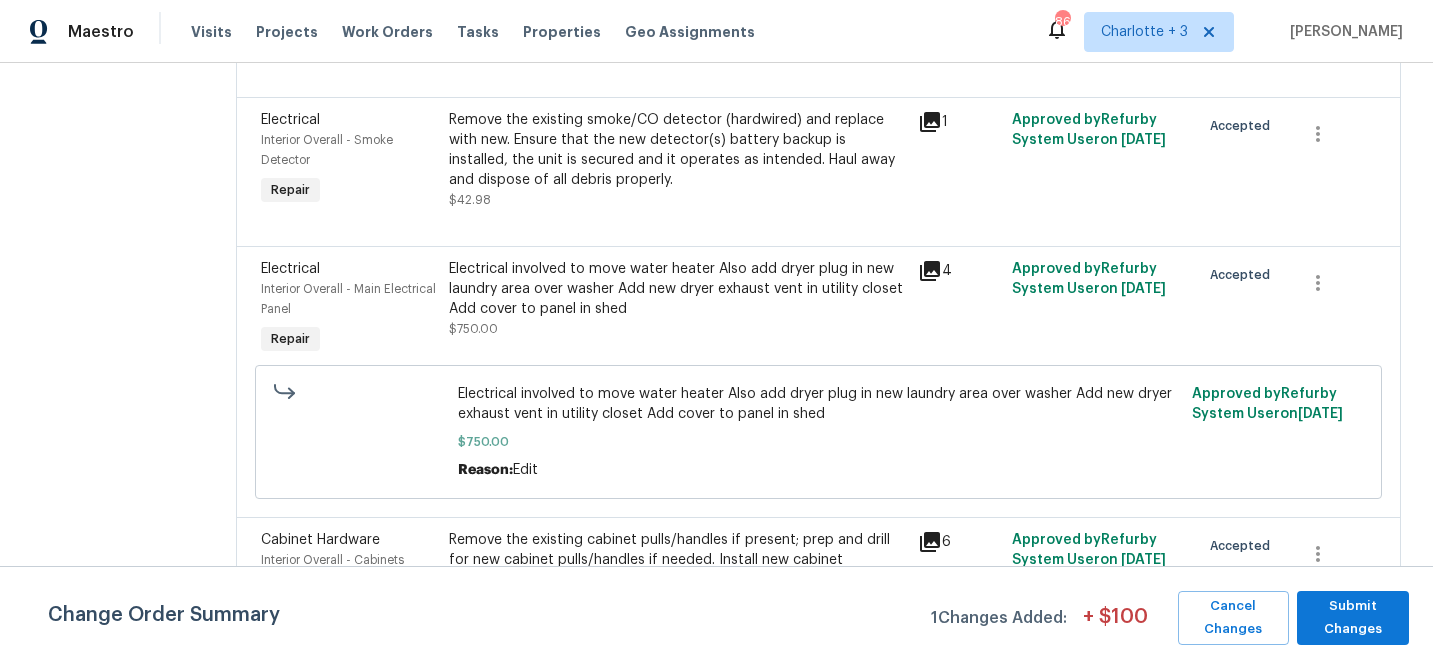 click on "Electrical involved to move water heater
Also add dryer plug in new laundry area over washer
Add new dryer exhaust vent in utility closet
Add cover to panel in shed" at bounding box center [678, 289] 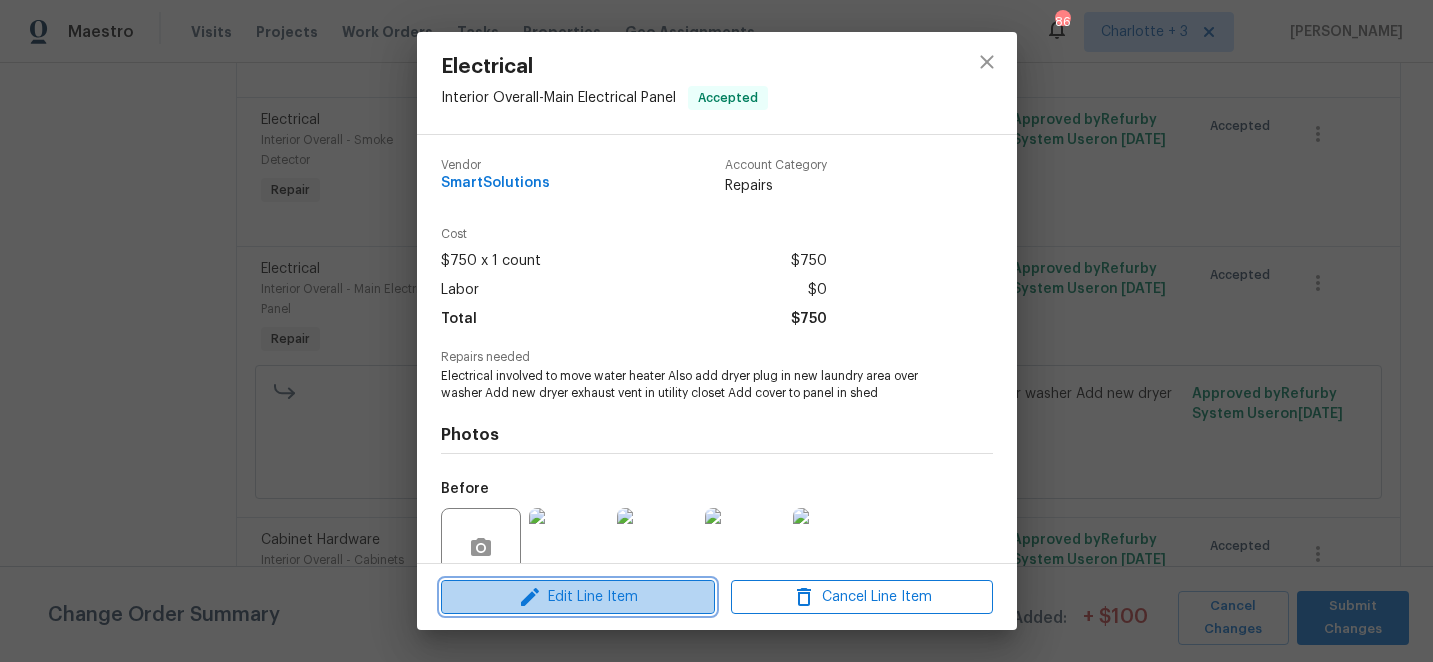 click on "Edit Line Item" at bounding box center (578, 597) 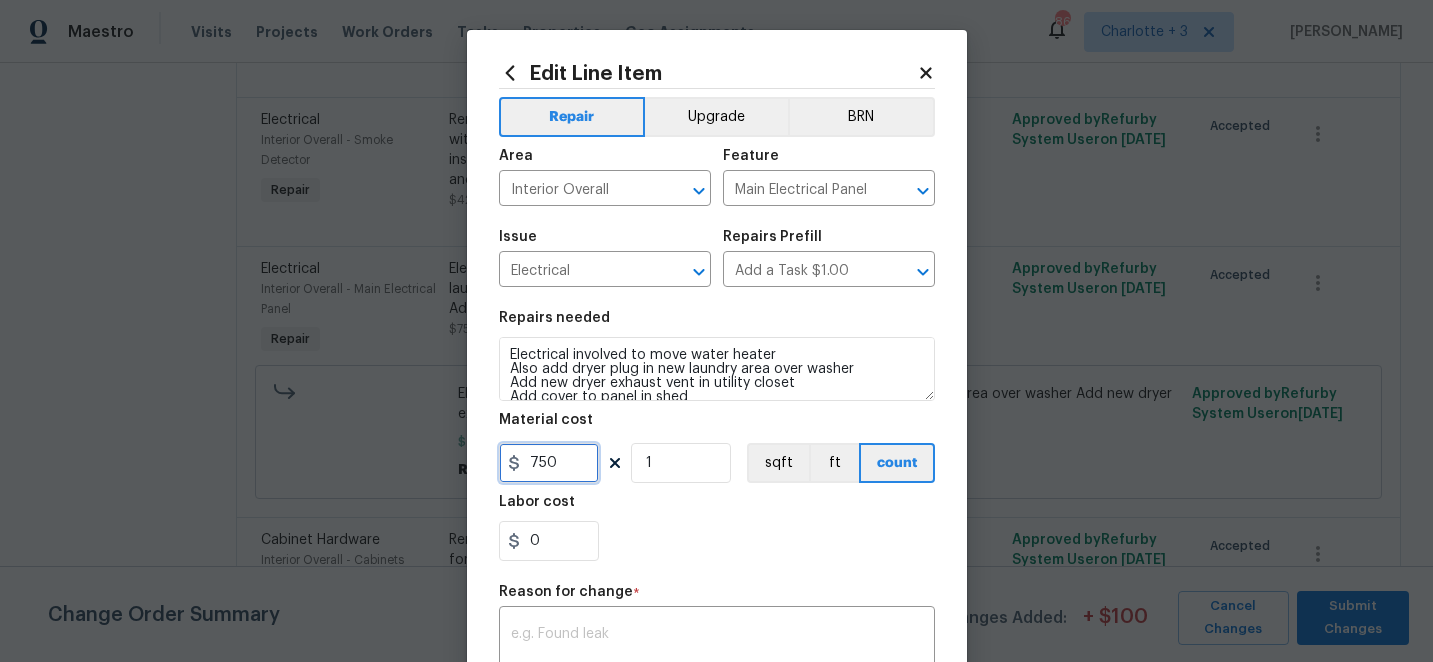 click on "750" at bounding box center [549, 463] 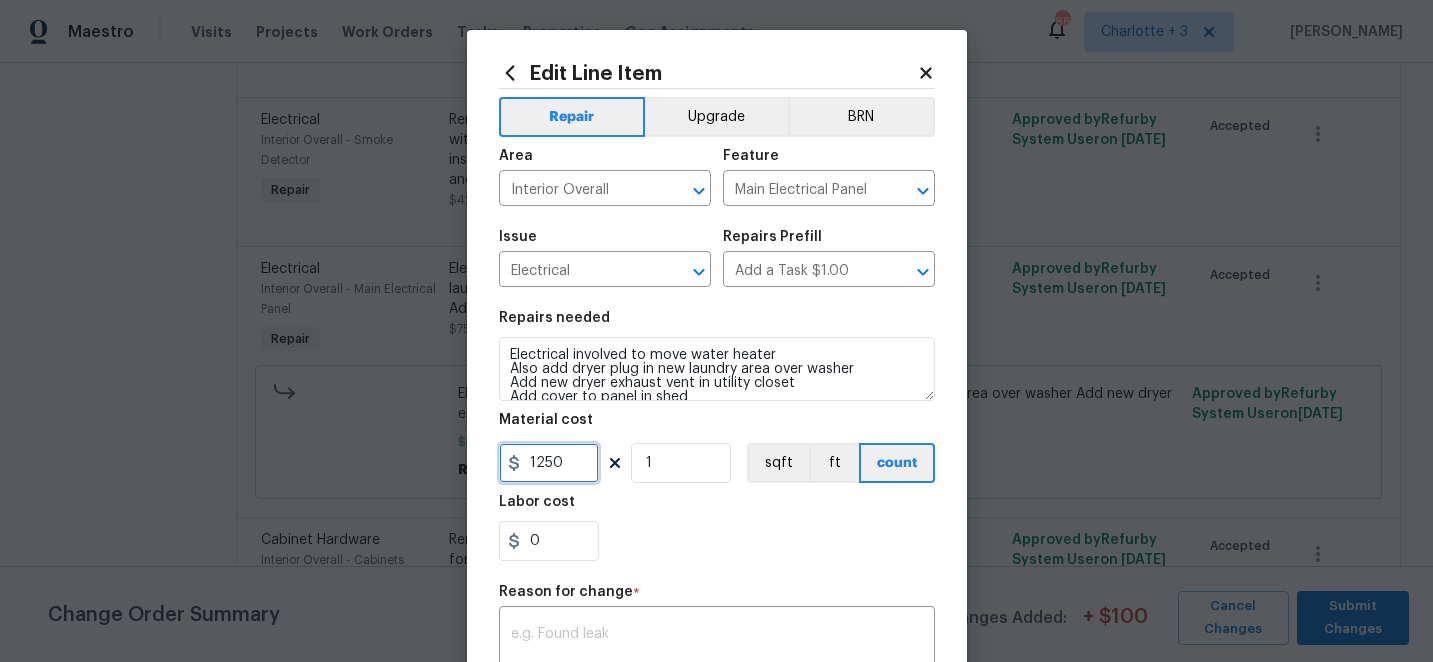 scroll, scrollTop: 14, scrollLeft: 0, axis: vertical 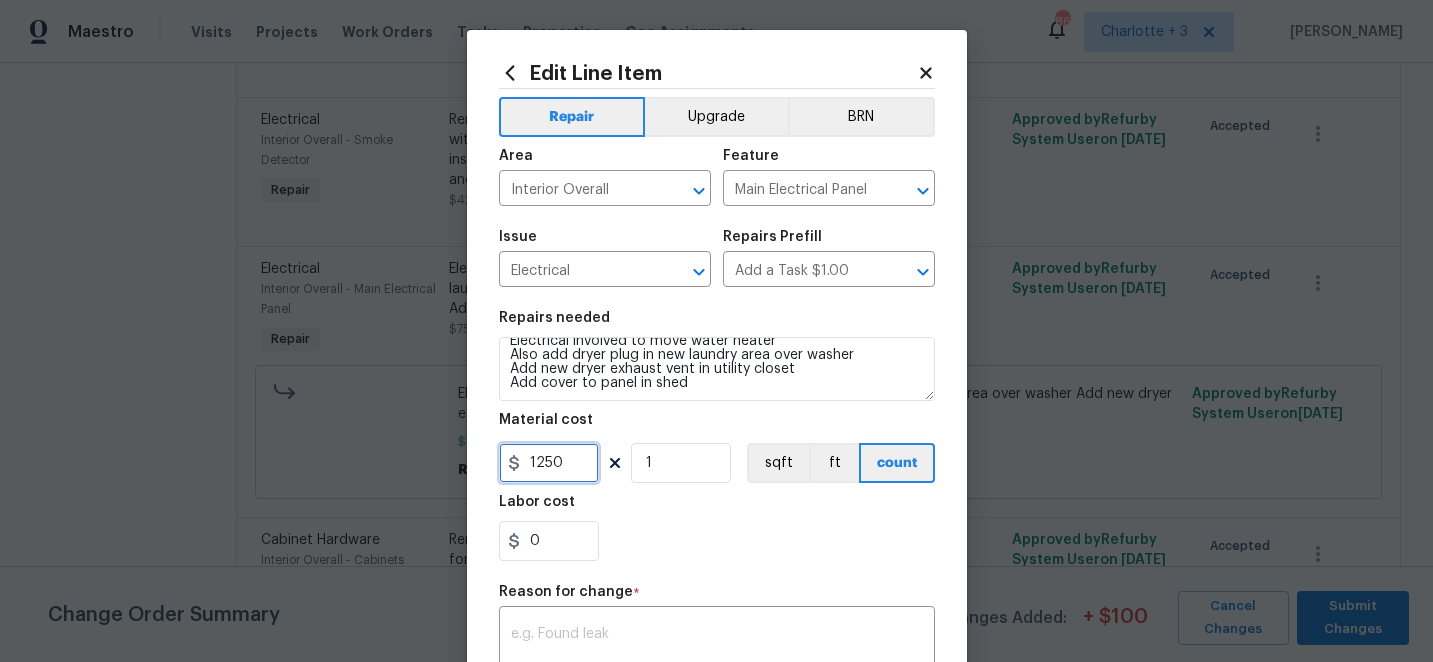 type on "1250" 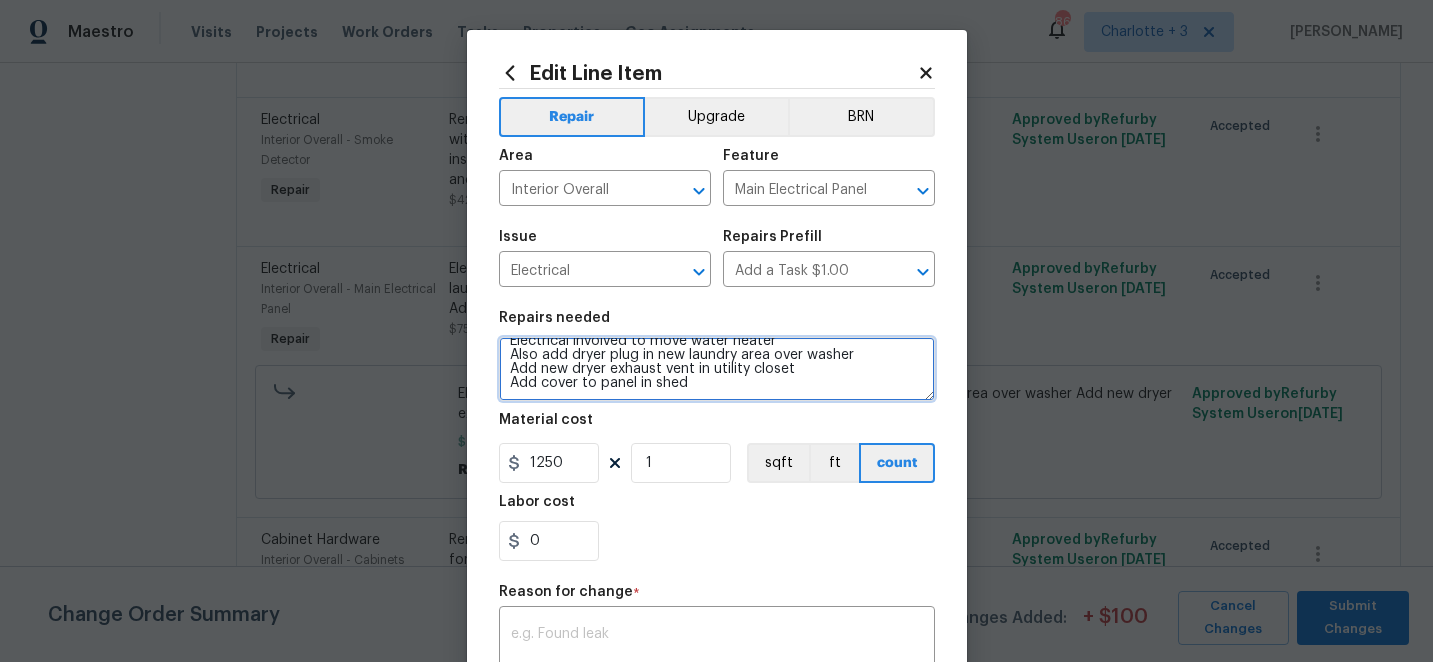 click on "Electrical involved to move water heater
Also add dryer plug in new laundry area over washer
Add new dryer exhaust vent in utility closet
Add cover to panel in shed" at bounding box center [717, 369] 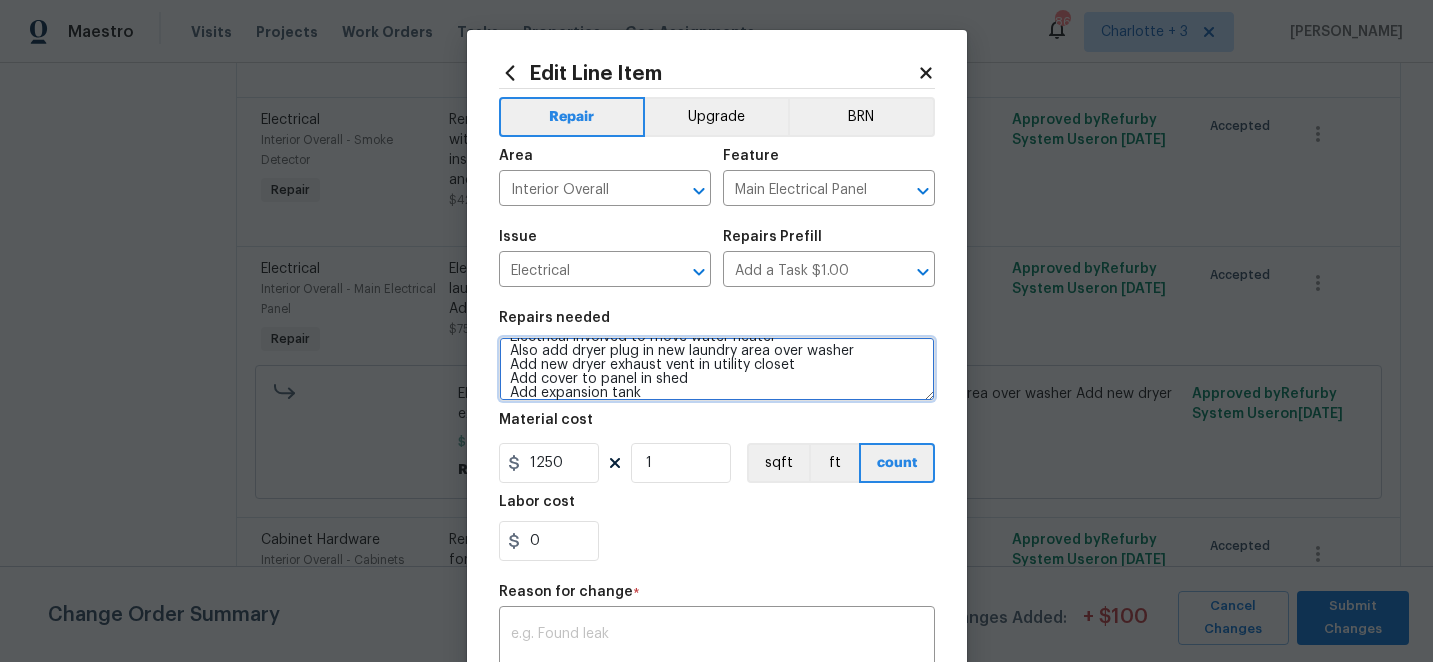 scroll, scrollTop: 28, scrollLeft: 0, axis: vertical 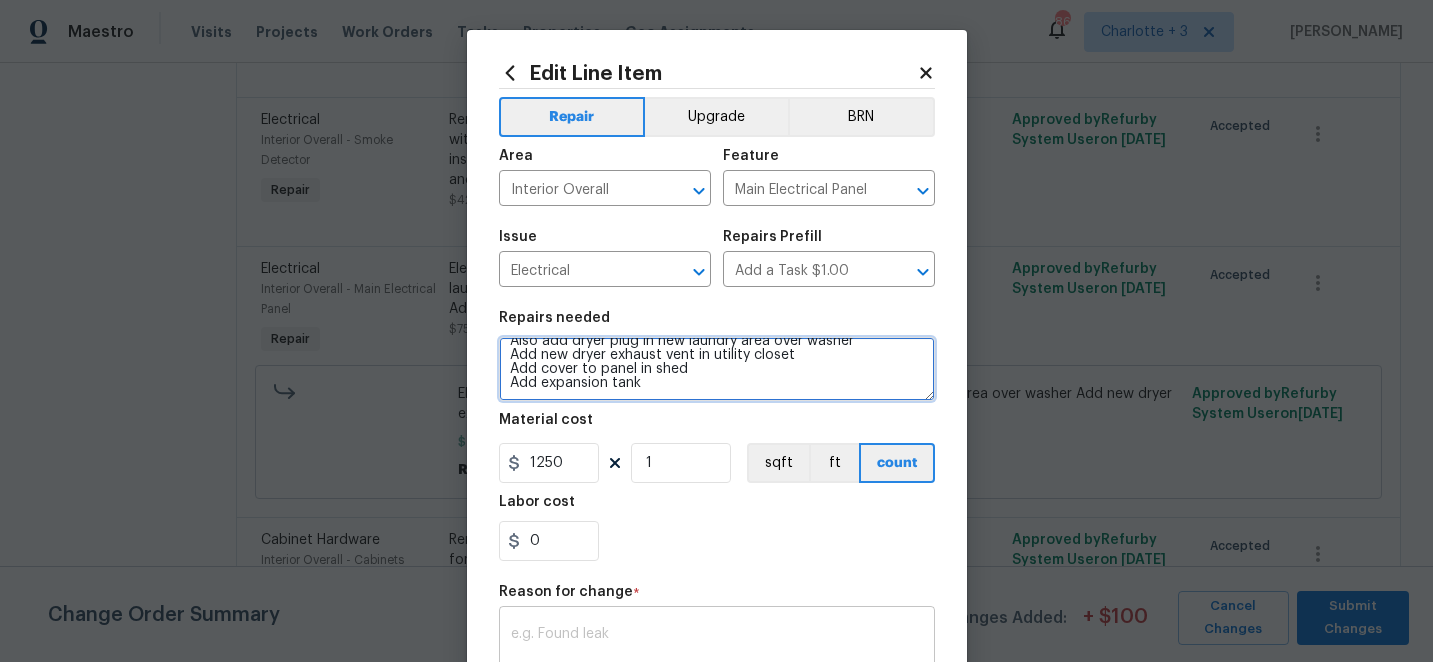 type on "Electrical involved to move water heater
Also add dryer plug in new laundry area over washer
Add new dryer exhaust vent in utility closet
Add cover to panel in shed
Add expansion tank" 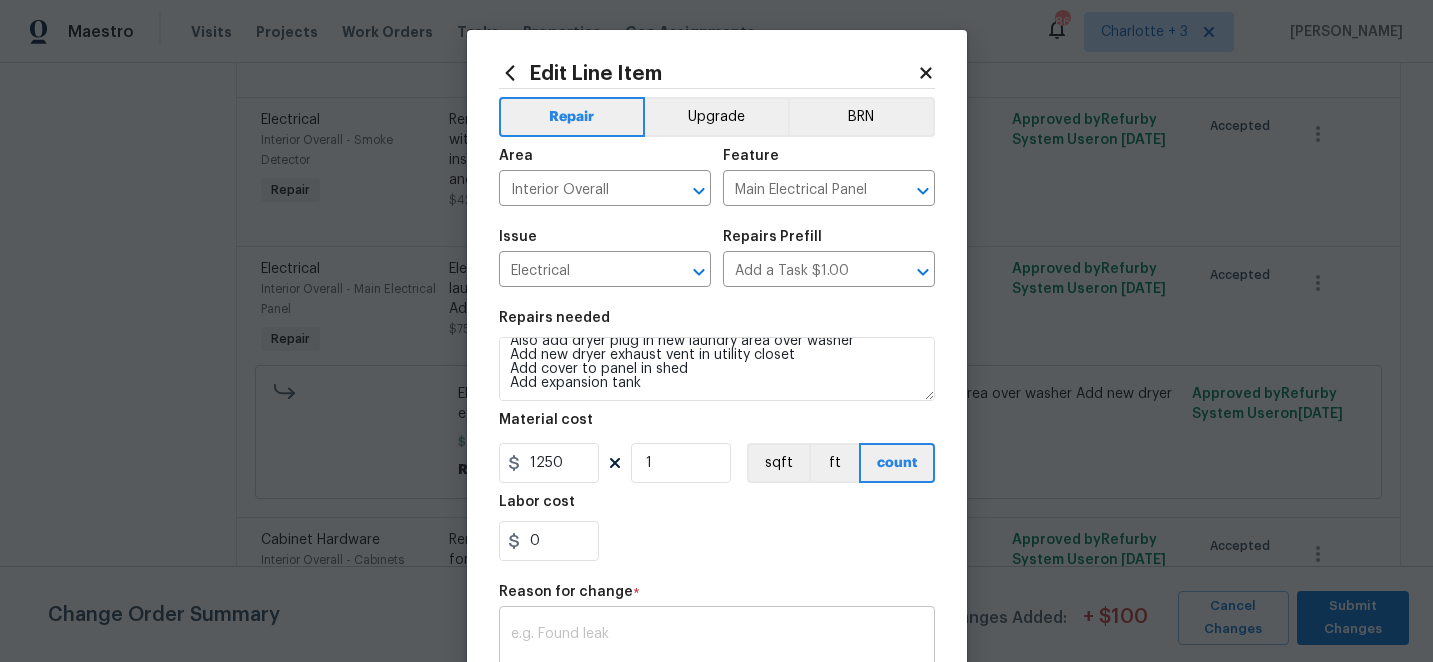 click at bounding box center (717, 648) 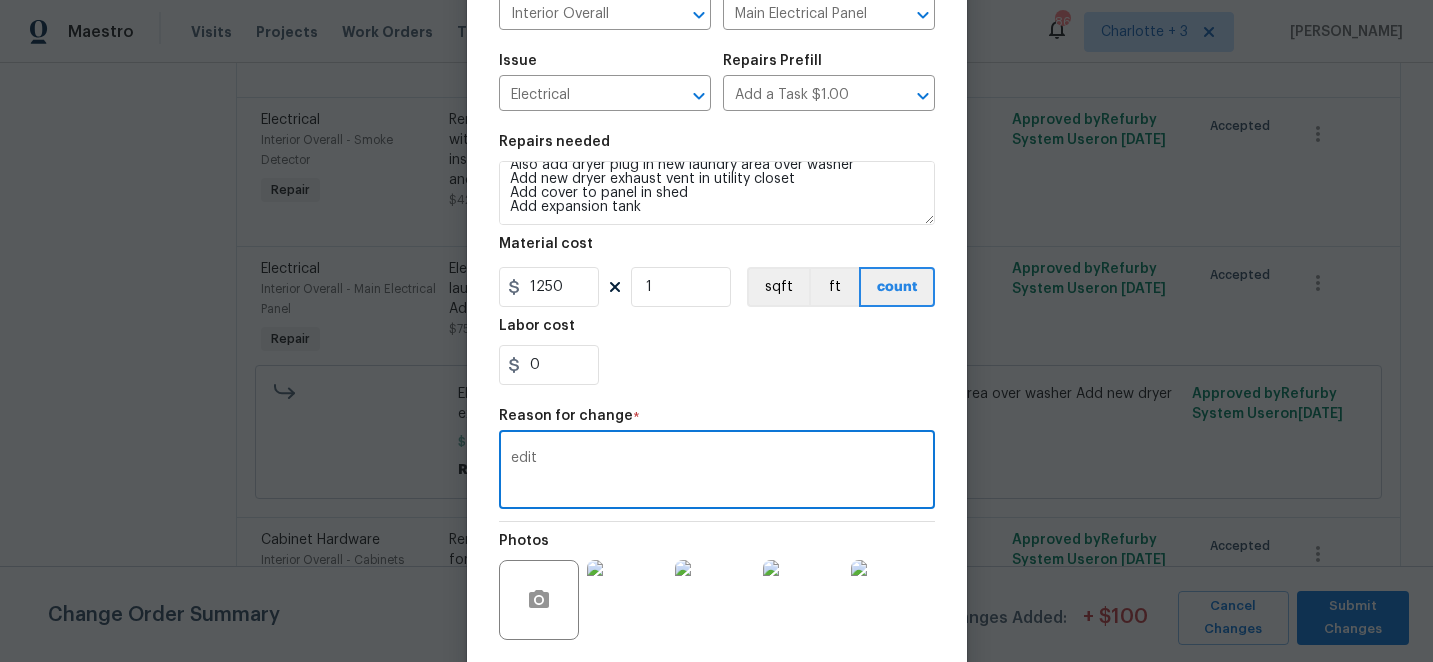 scroll, scrollTop: 261, scrollLeft: 0, axis: vertical 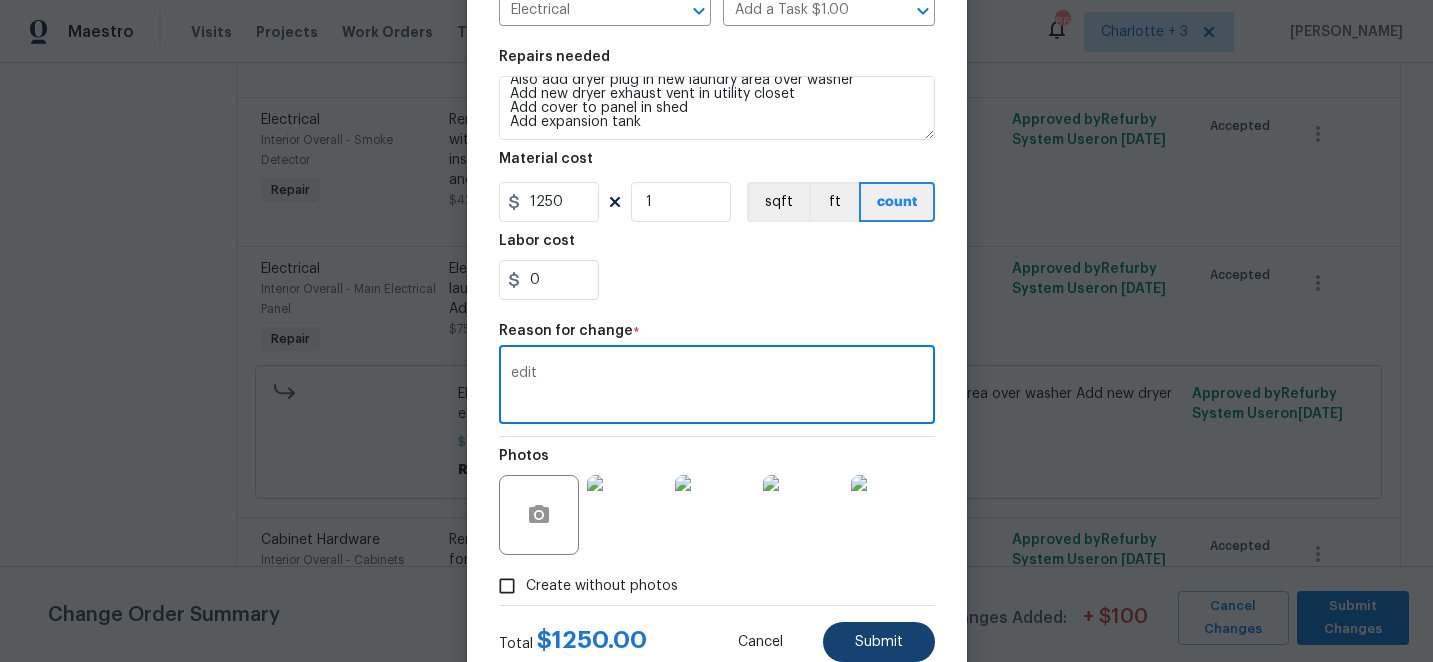 type on "edit" 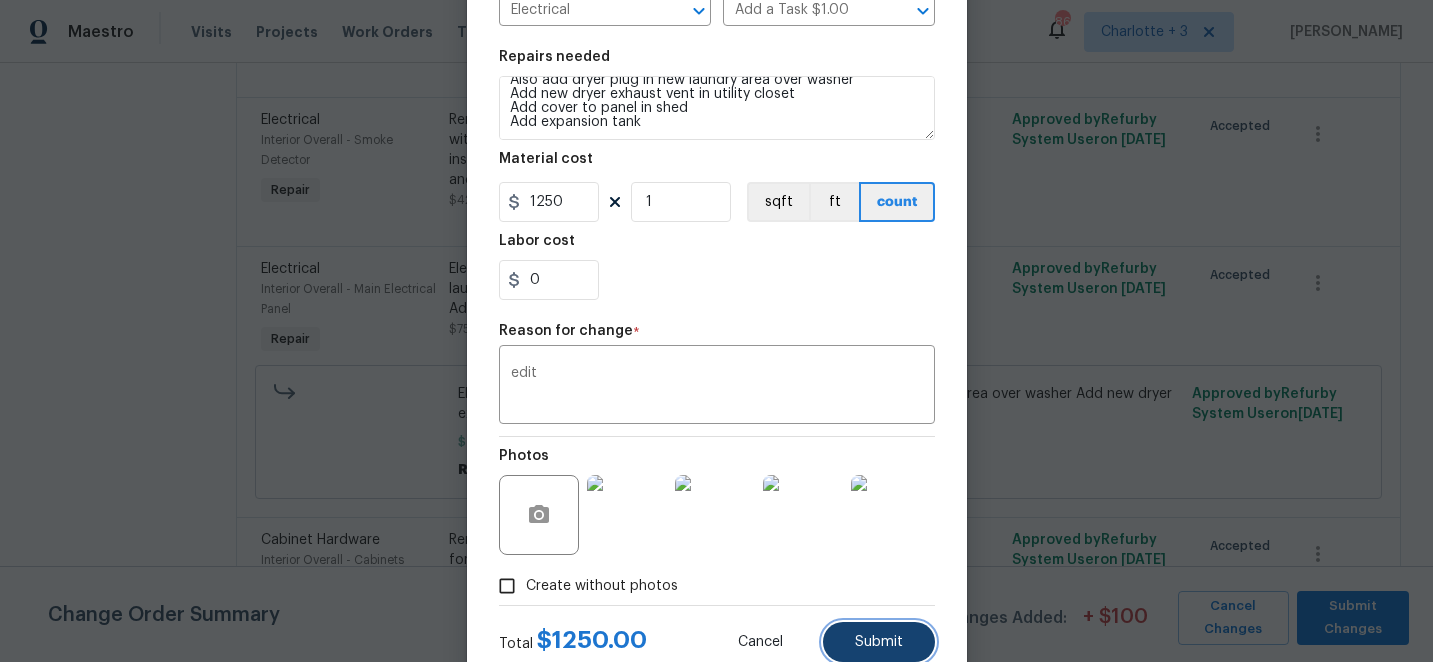 click on "Submit" at bounding box center (879, 642) 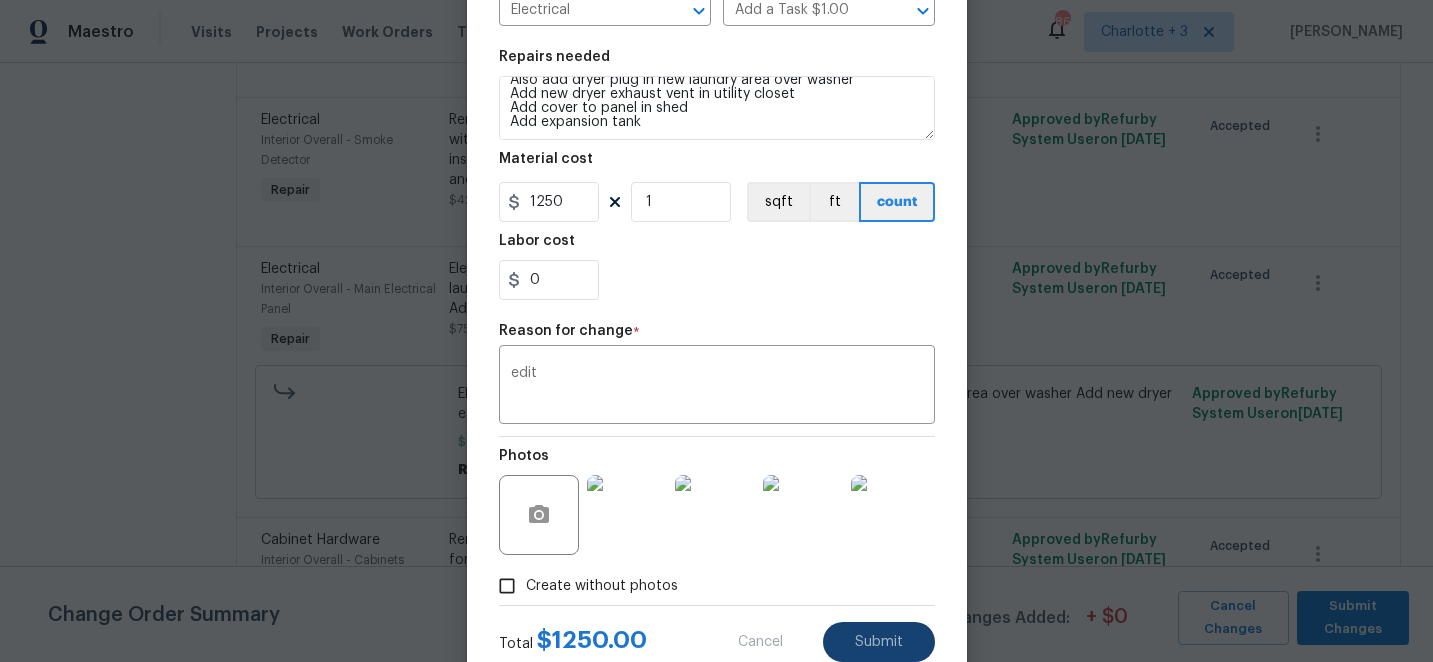 type on "Electrical involved to move water heater
Also add dryer plug in new laundry area over washer
Add new dryer exhaust vent in utility closet
Add cover to panel in shed" 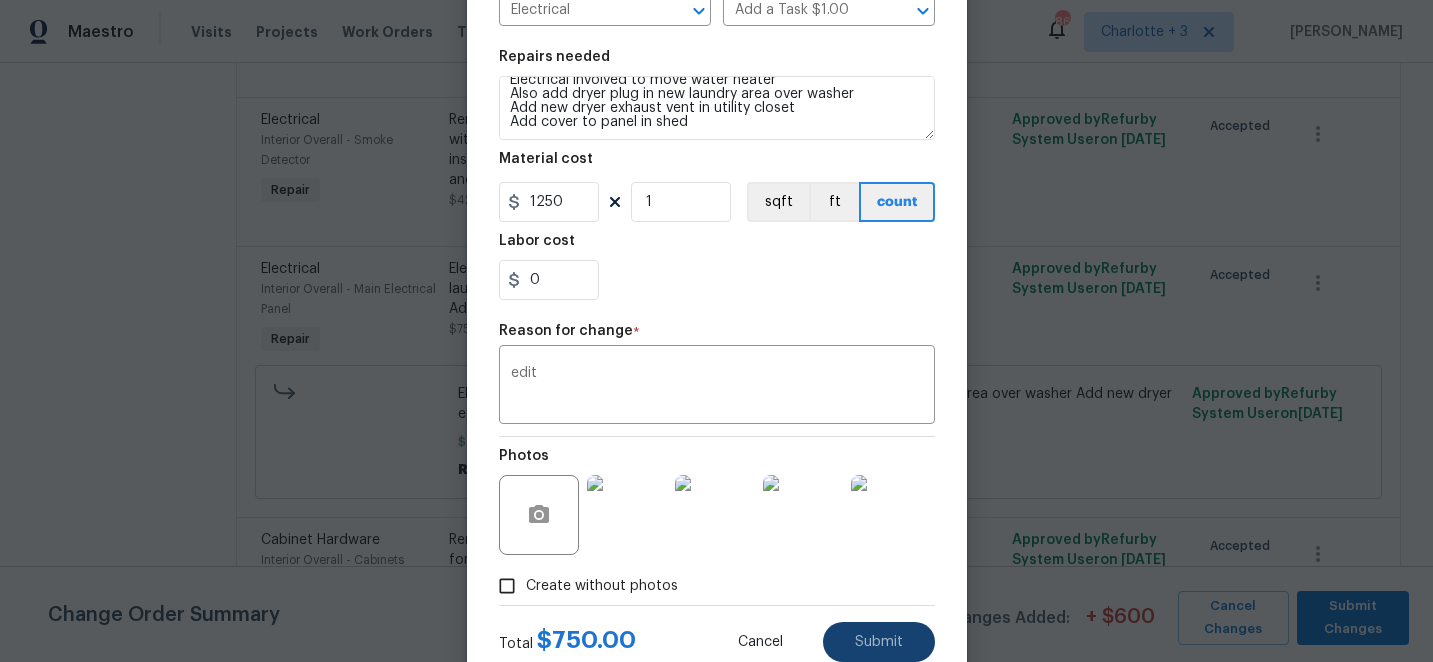 type on "750" 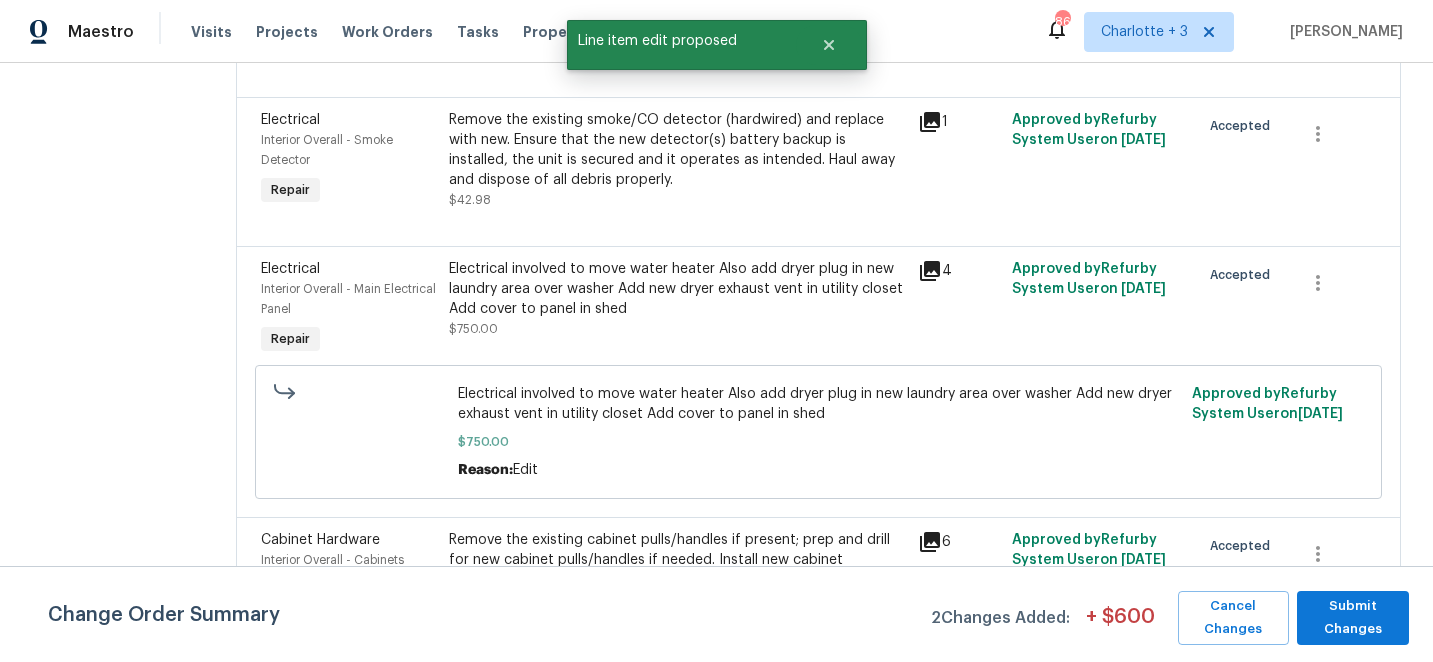 scroll, scrollTop: 14, scrollLeft: 0, axis: vertical 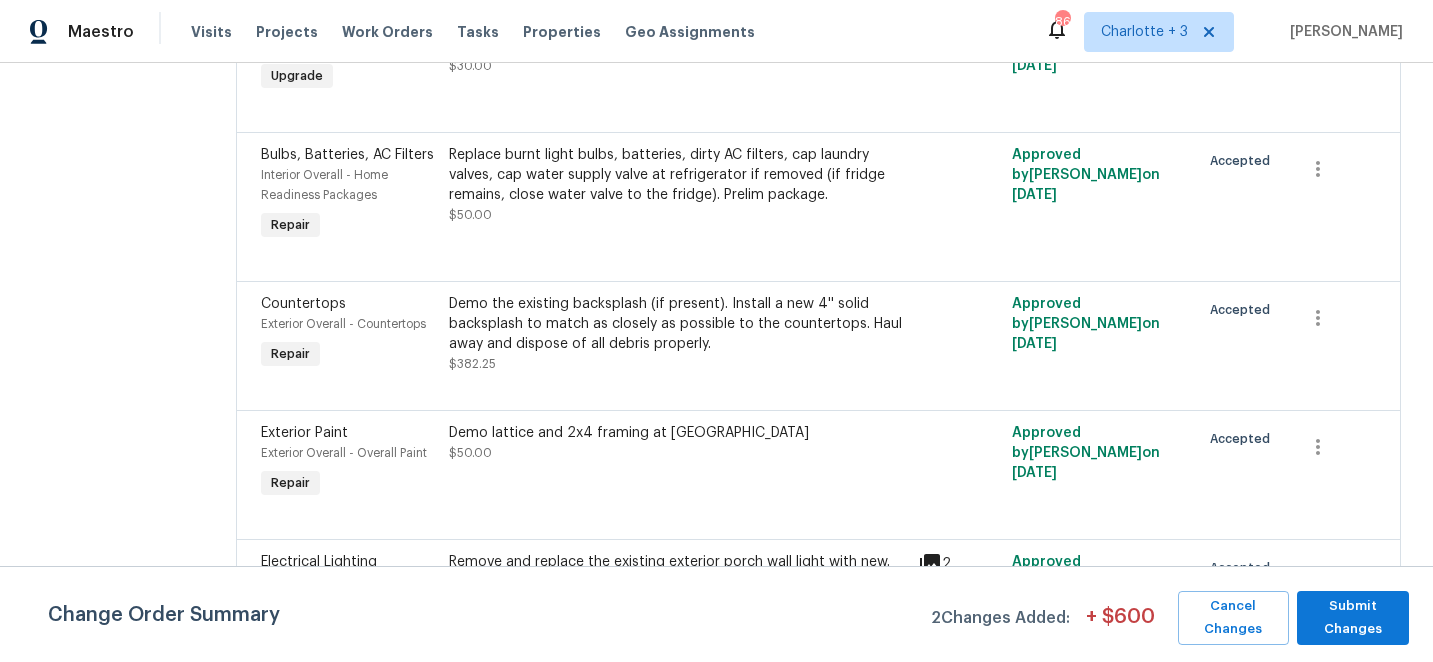 click on "Demo the existing backsplash (if present). Install a new 4'' solid backsplash to match as closely as possible to the countertops. Haul away and dispose of all debris properly." at bounding box center [678, 324] 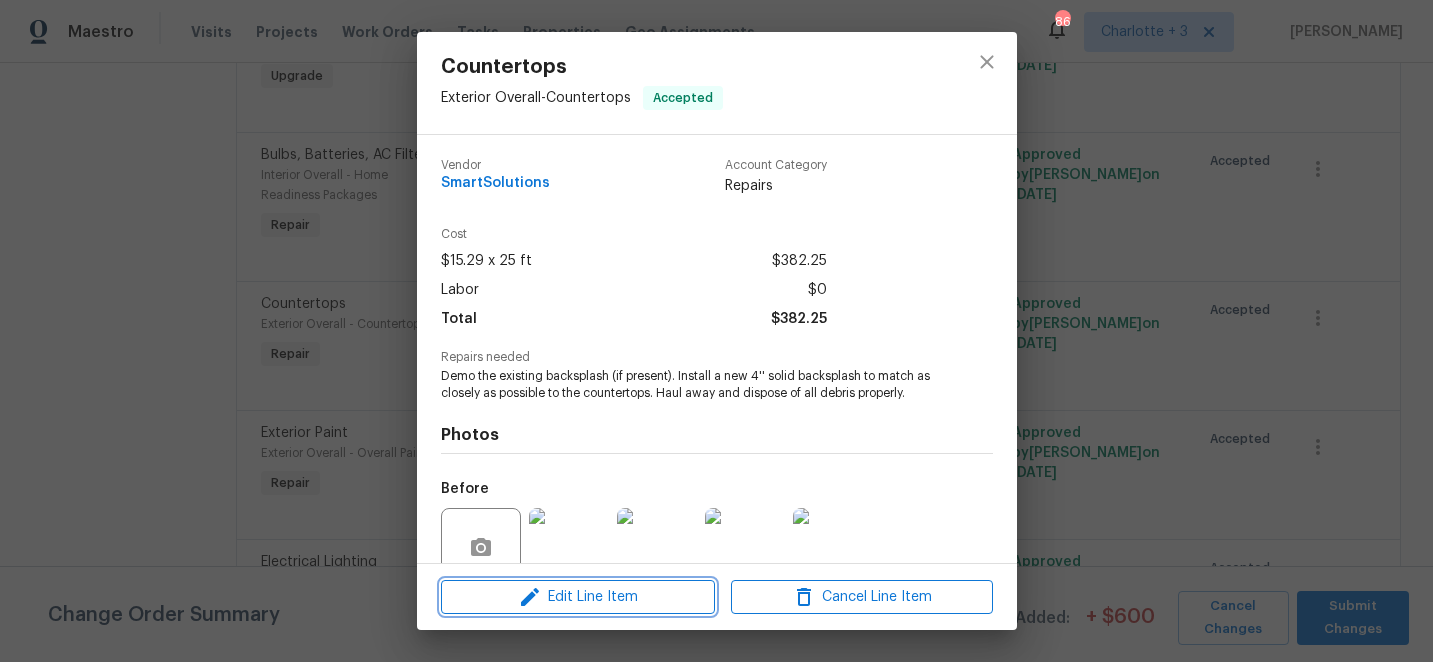 click on "Edit Line Item" at bounding box center [578, 597] 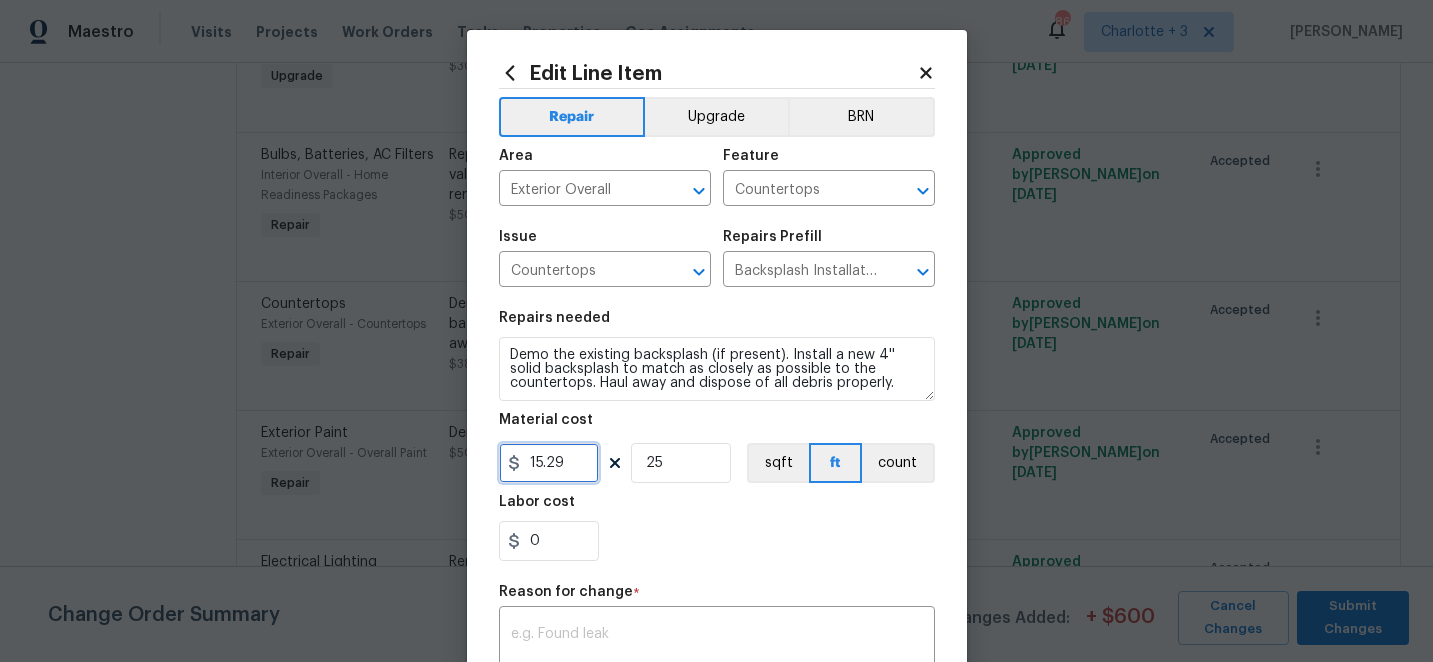 click on "15.29" at bounding box center (549, 463) 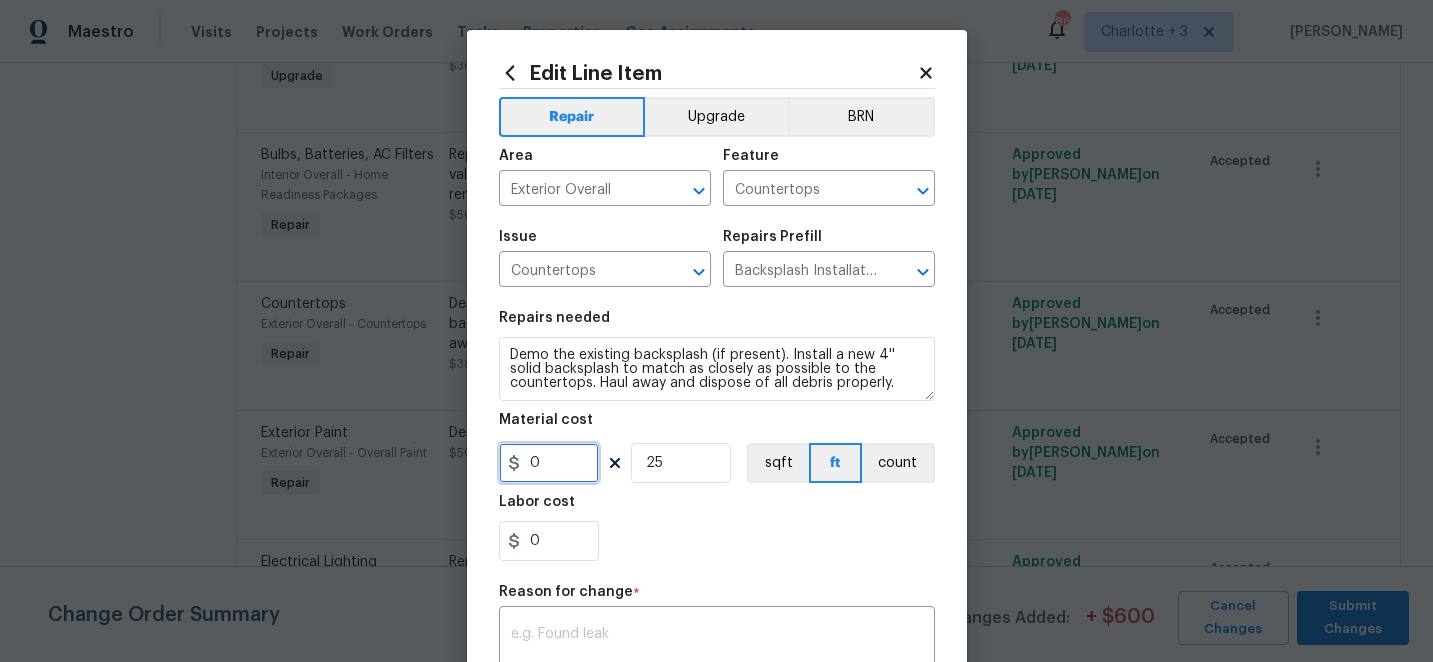 type on "0" 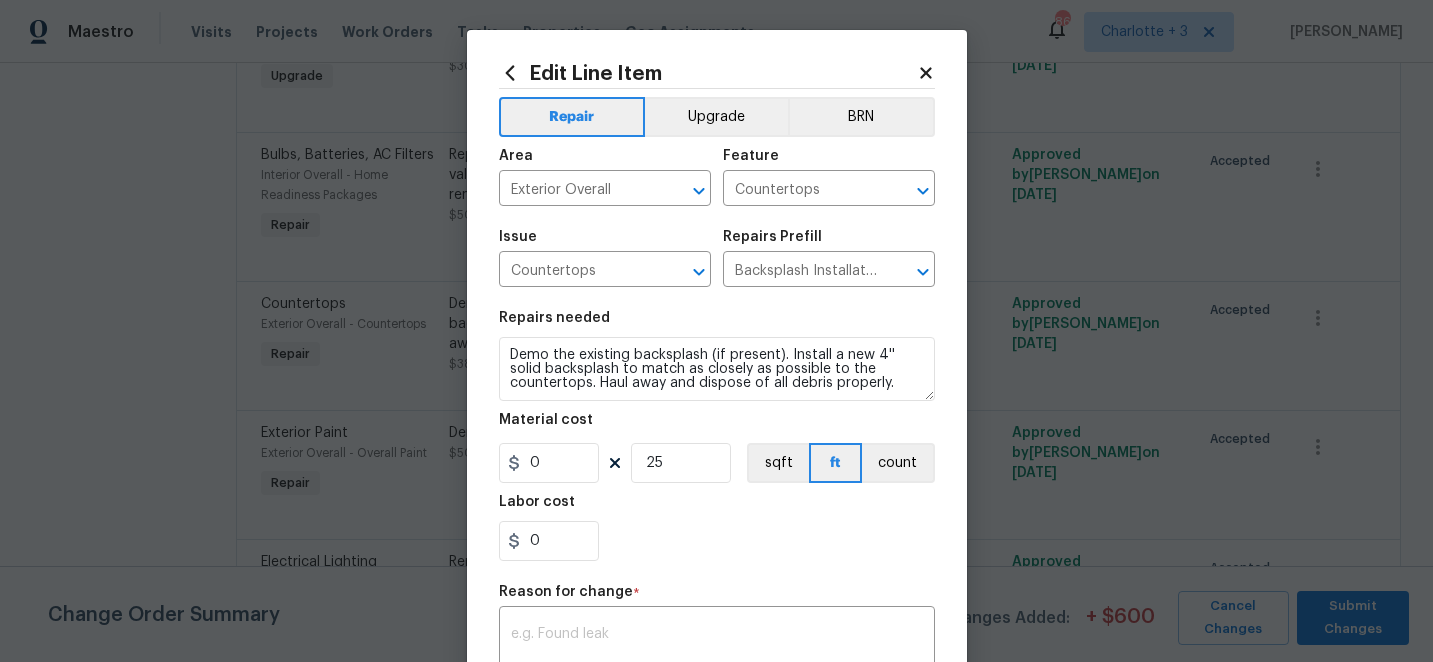 click 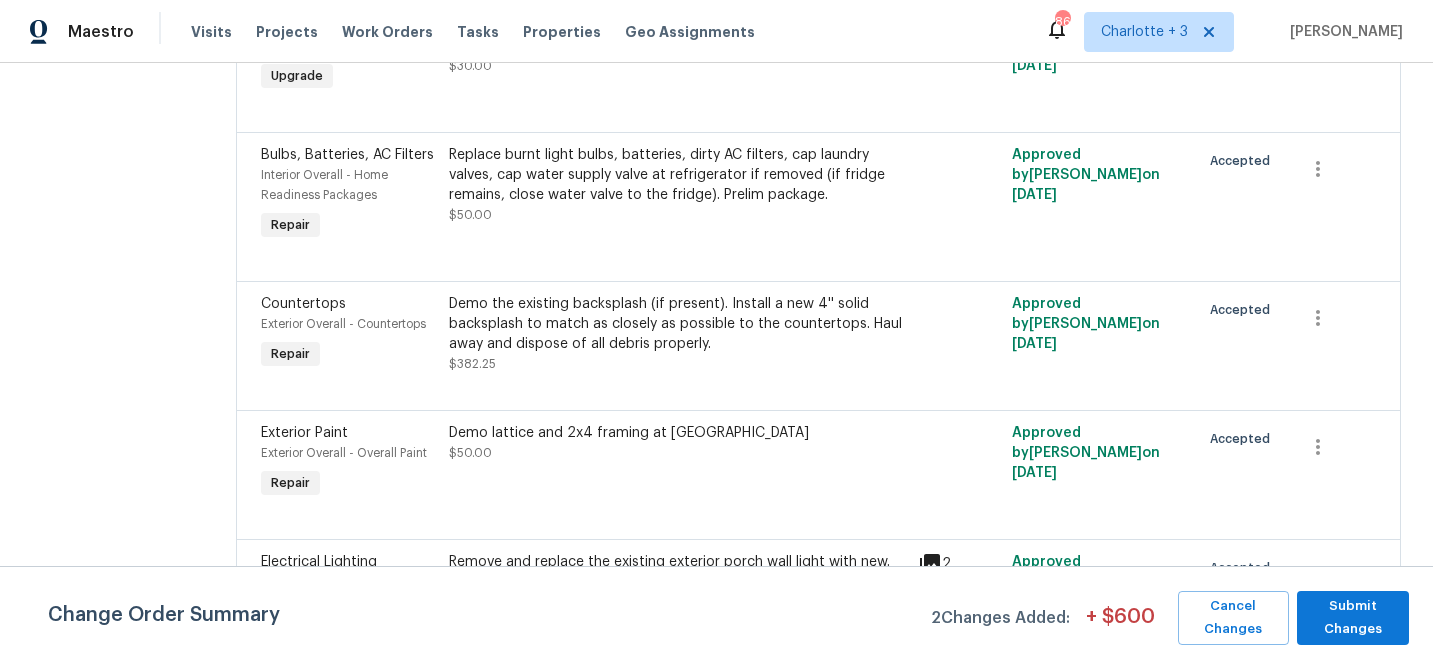 click on "Demo the existing backsplash (if present). Install a new 4'' solid backsplash to match as closely as possible to the countertops. Haul away and dispose of all debris properly." at bounding box center [678, 324] 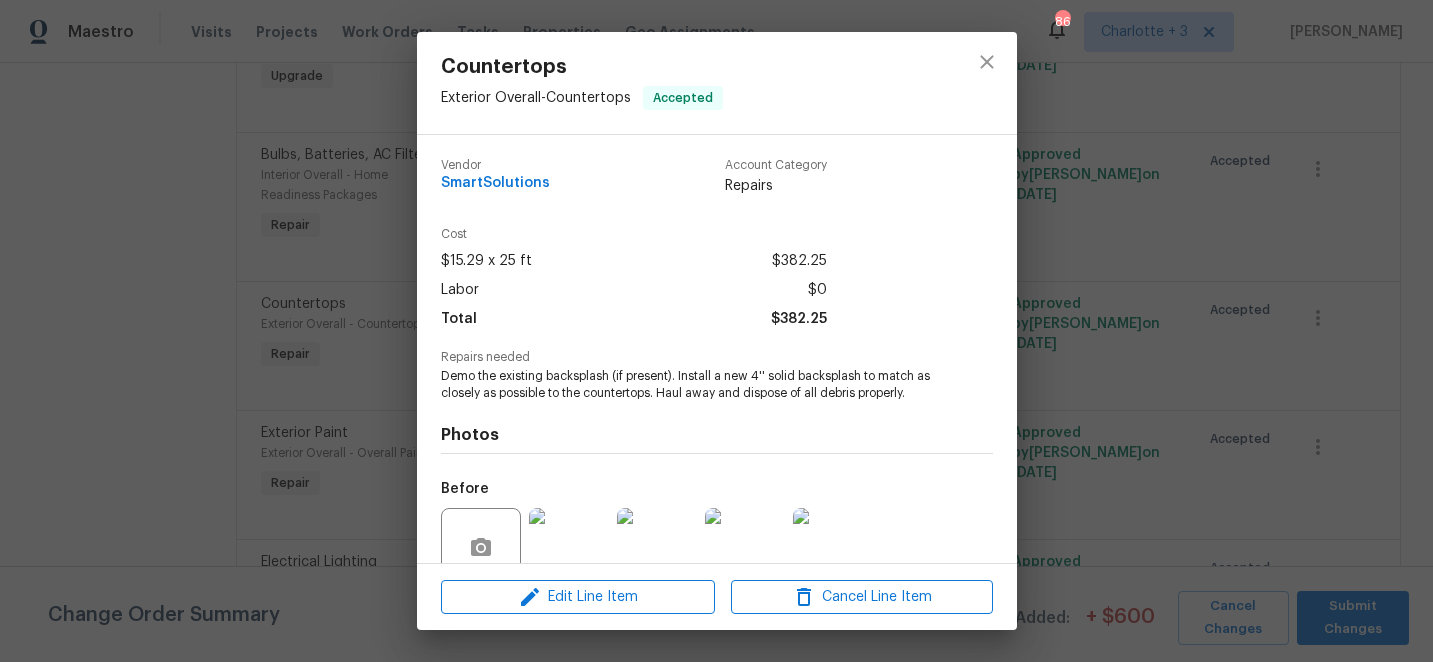 scroll, scrollTop: 175, scrollLeft: 0, axis: vertical 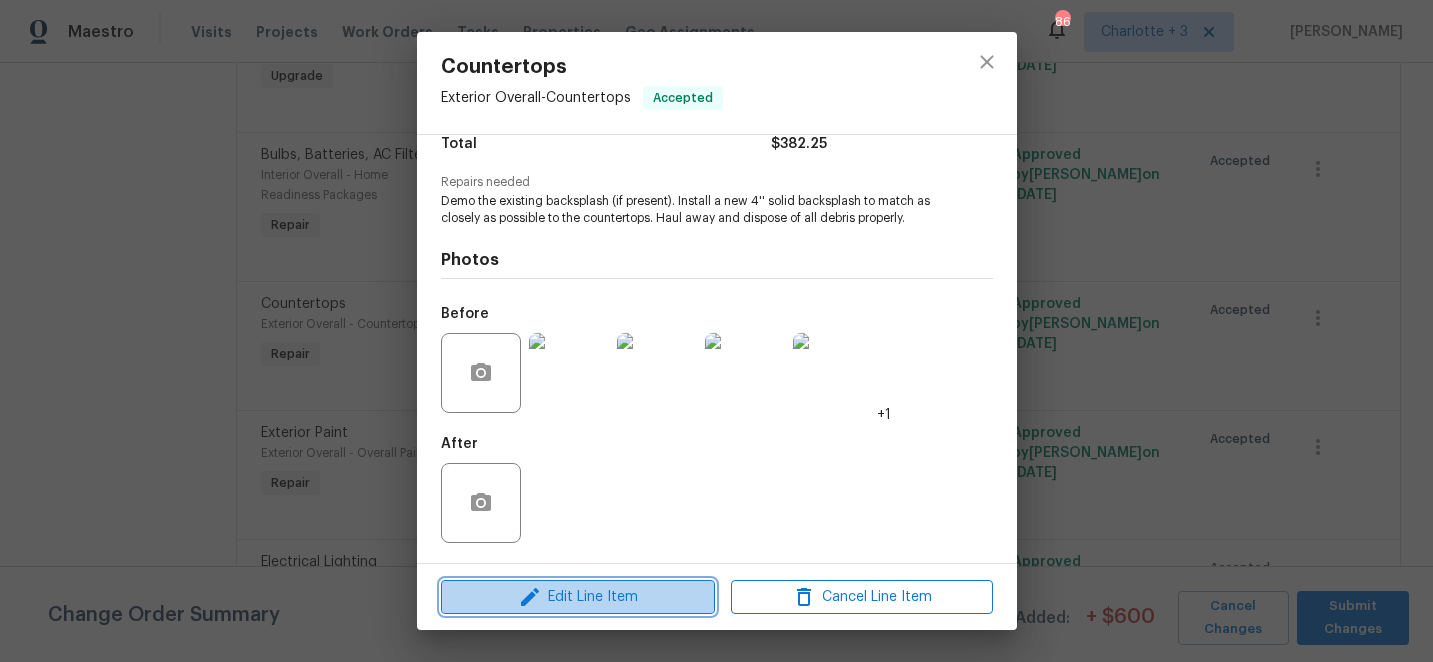 click on "Edit Line Item" at bounding box center [578, 597] 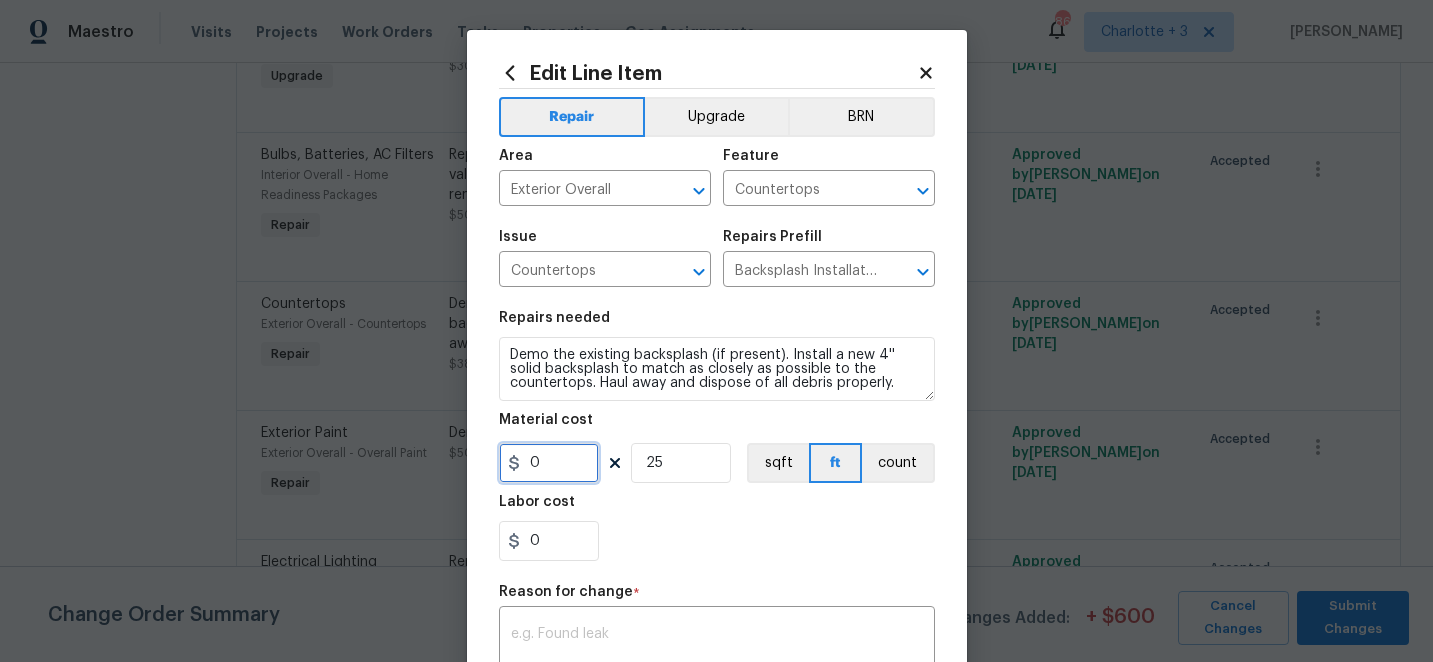 click on "0" at bounding box center [549, 463] 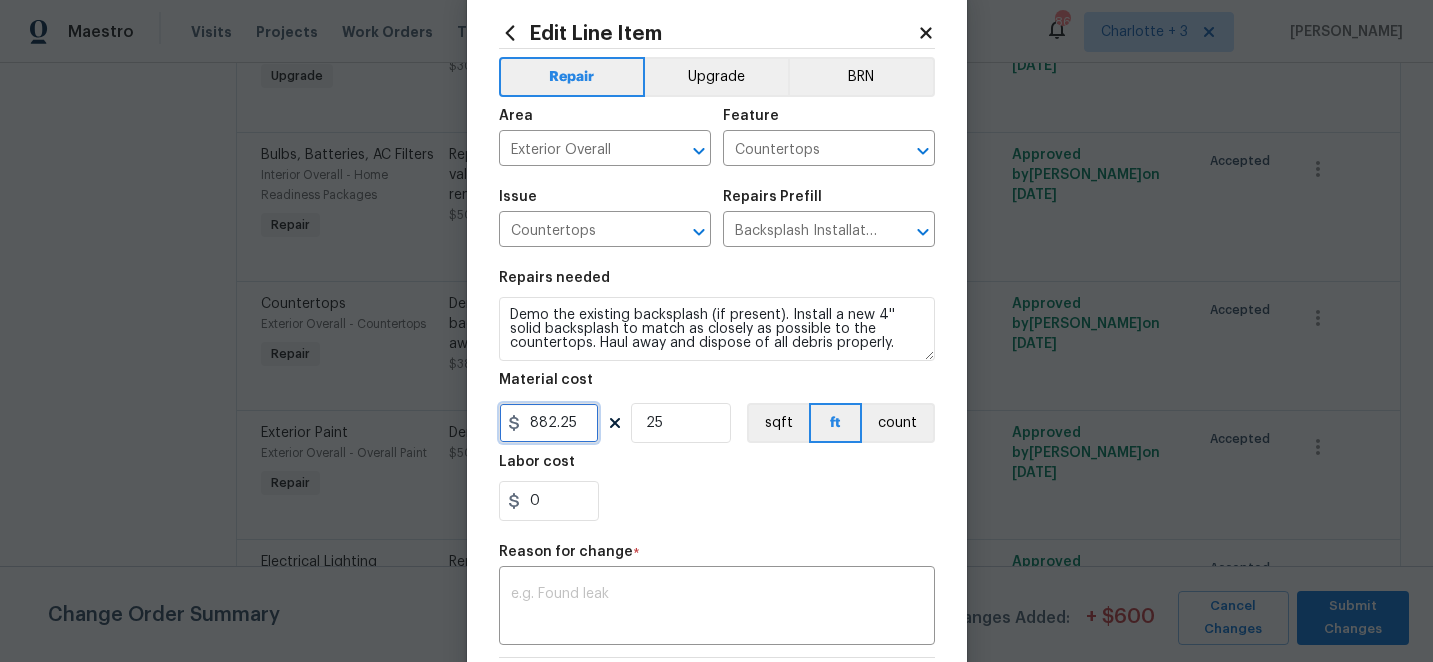 scroll, scrollTop: 52, scrollLeft: 0, axis: vertical 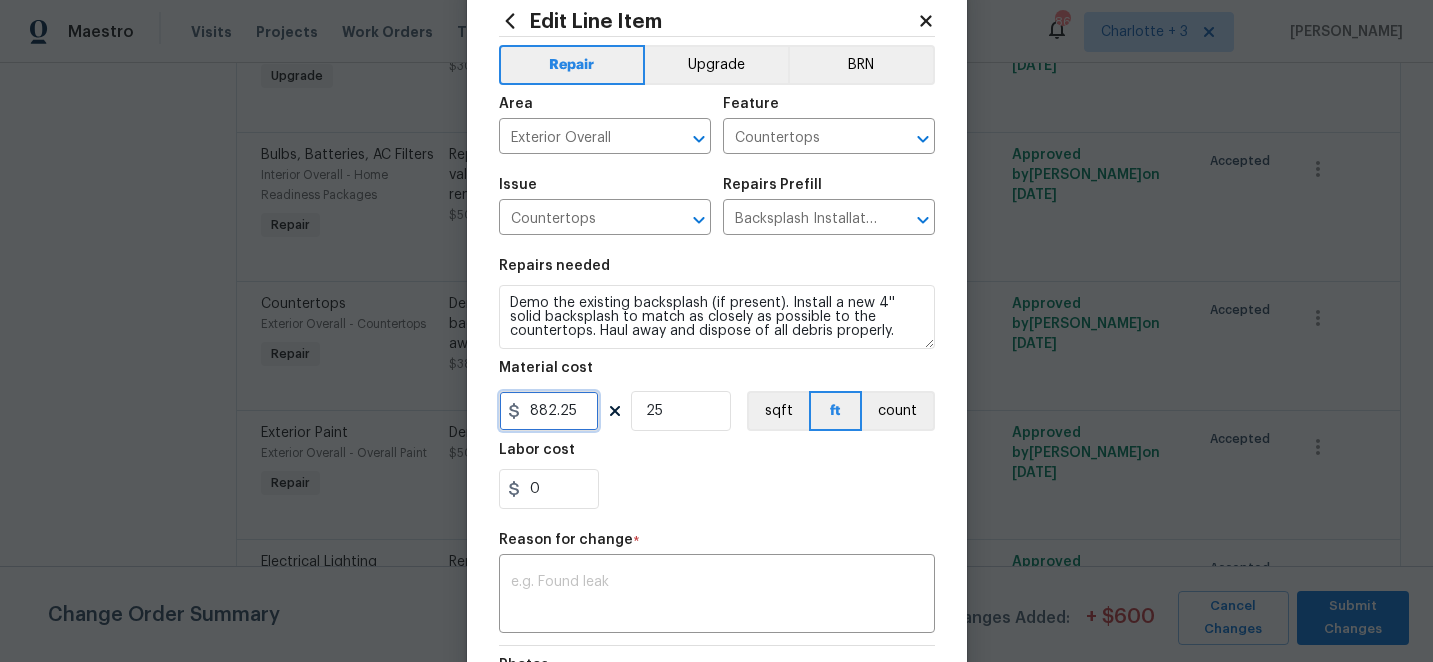 type on "882.25" 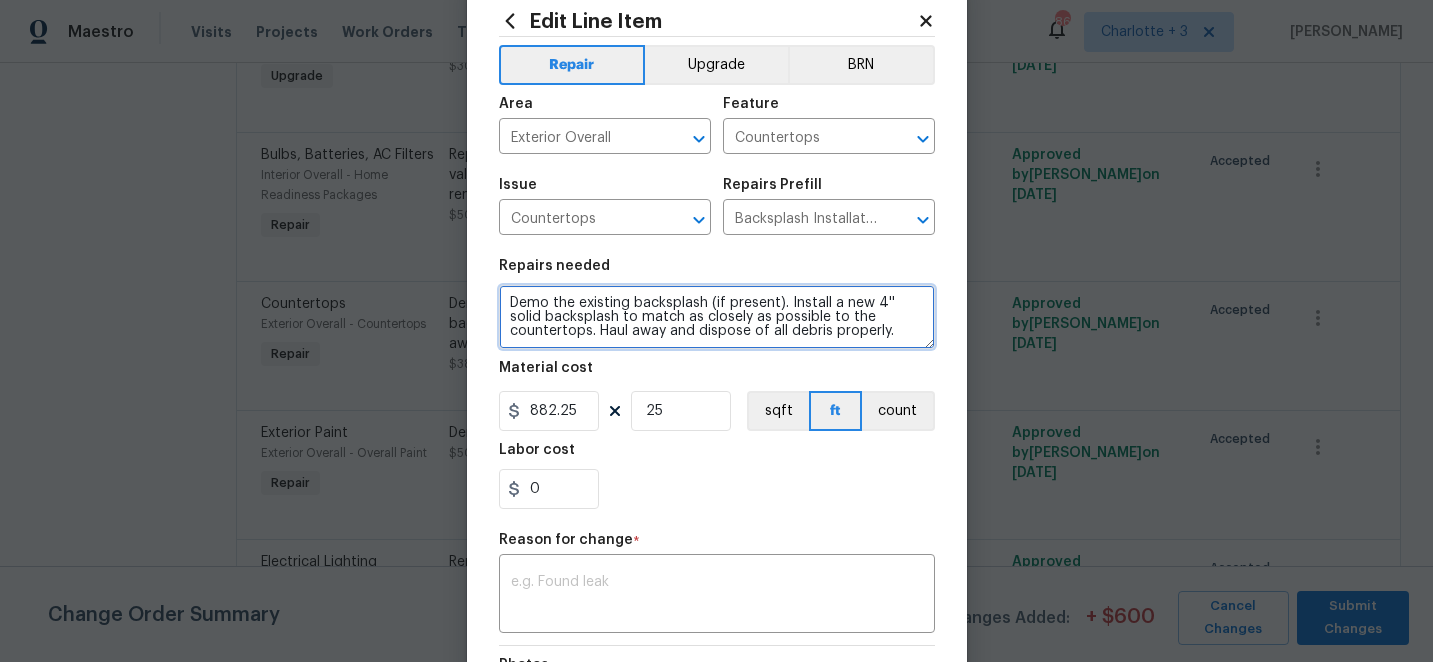 drag, startPoint x: 783, startPoint y: 304, endPoint x: 809, endPoint y: 339, distance: 43.60046 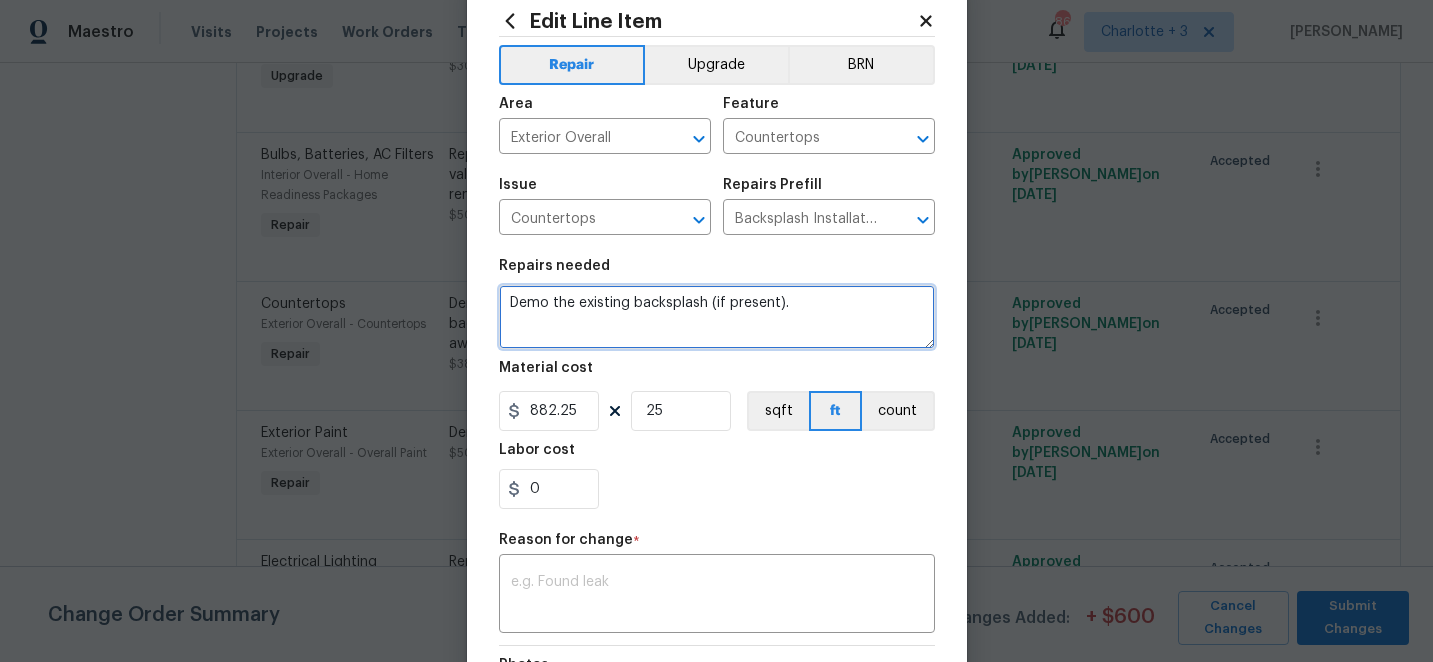click on "Demo the existing backsplash (if present)." at bounding box center [717, 317] 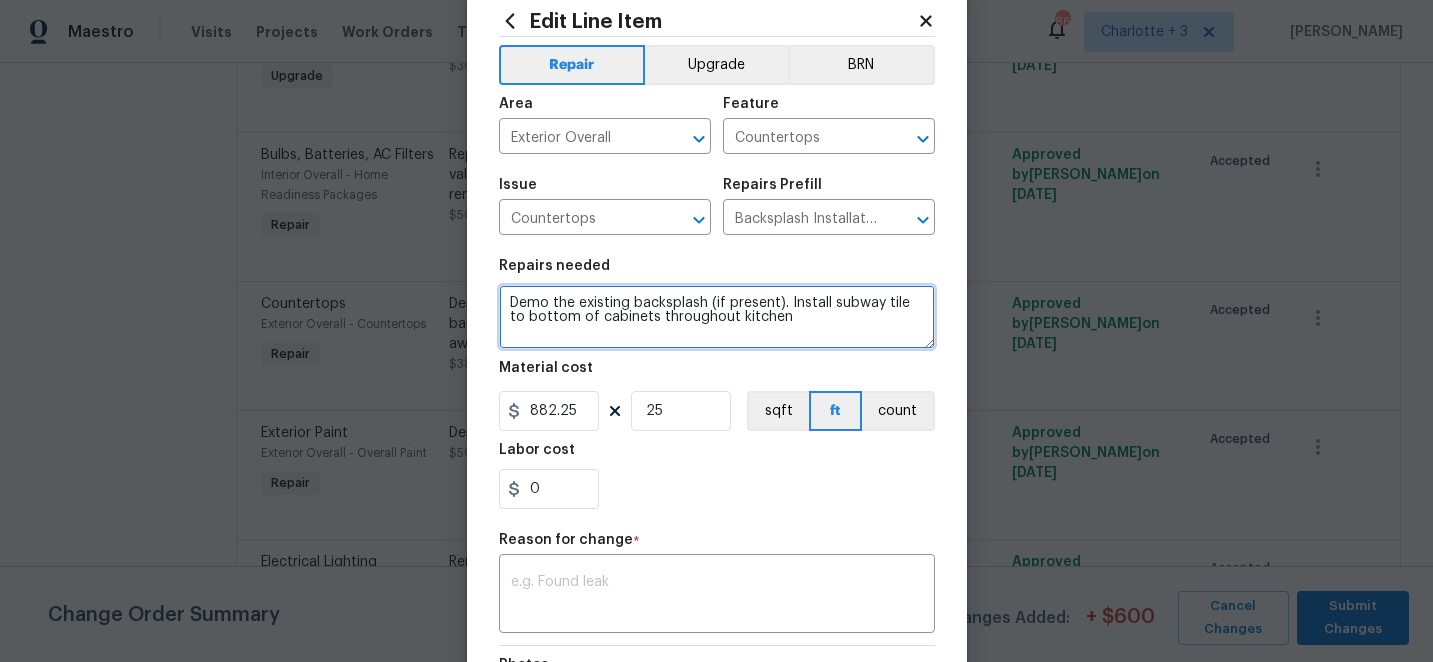 type on "Demo the existing backsplash (if present). Install subway tile to bottom of cabinets throughout kitchen" 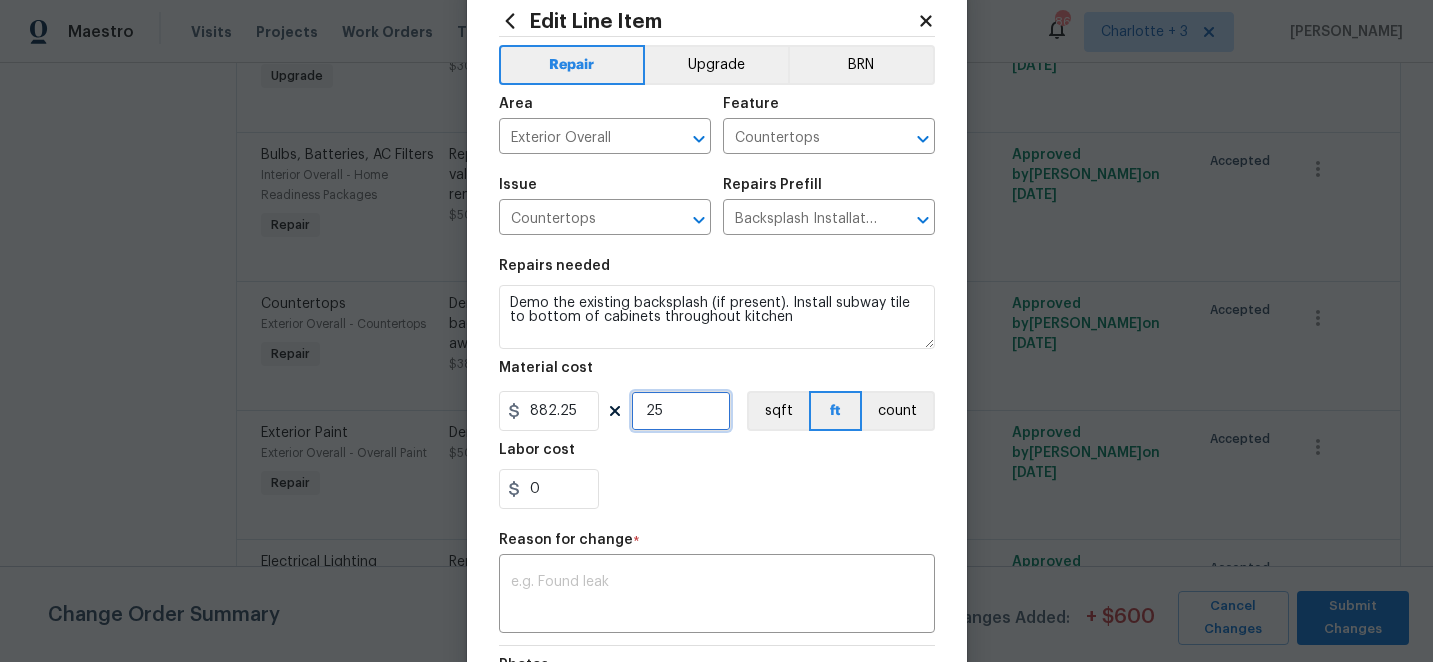 click on "25" at bounding box center (681, 411) 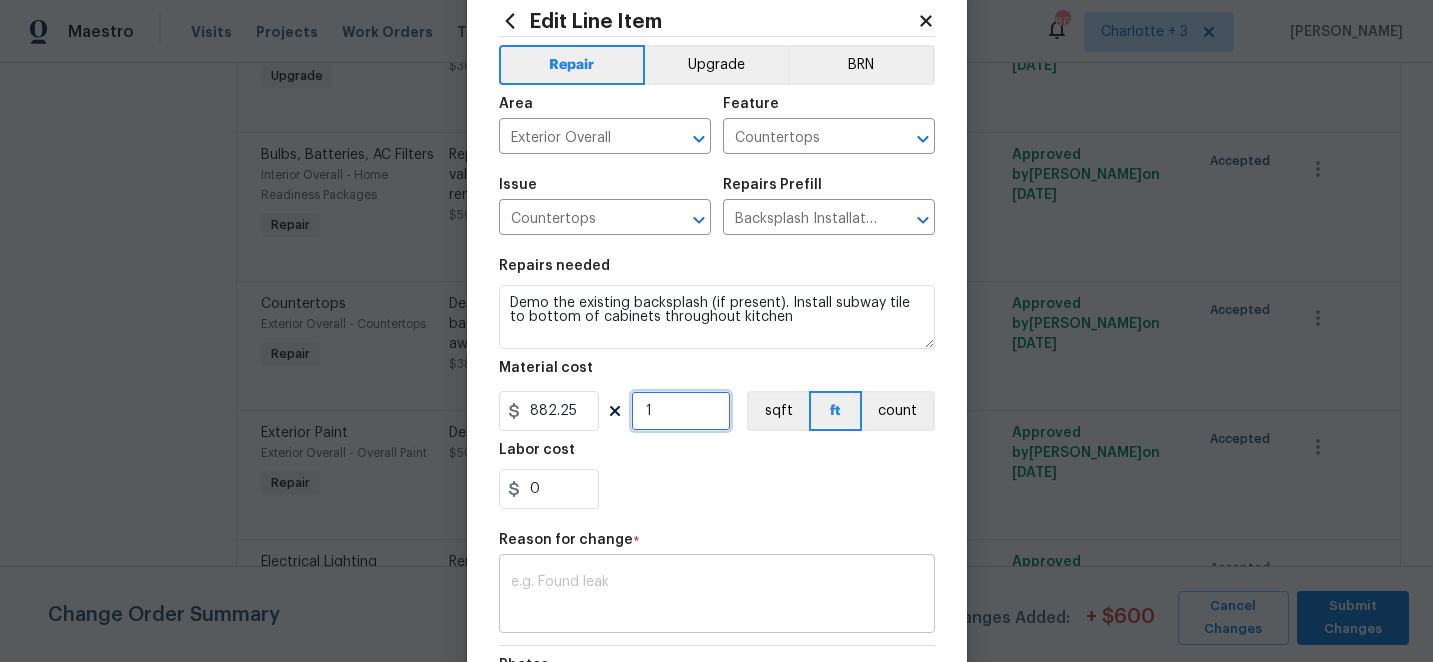 type on "1" 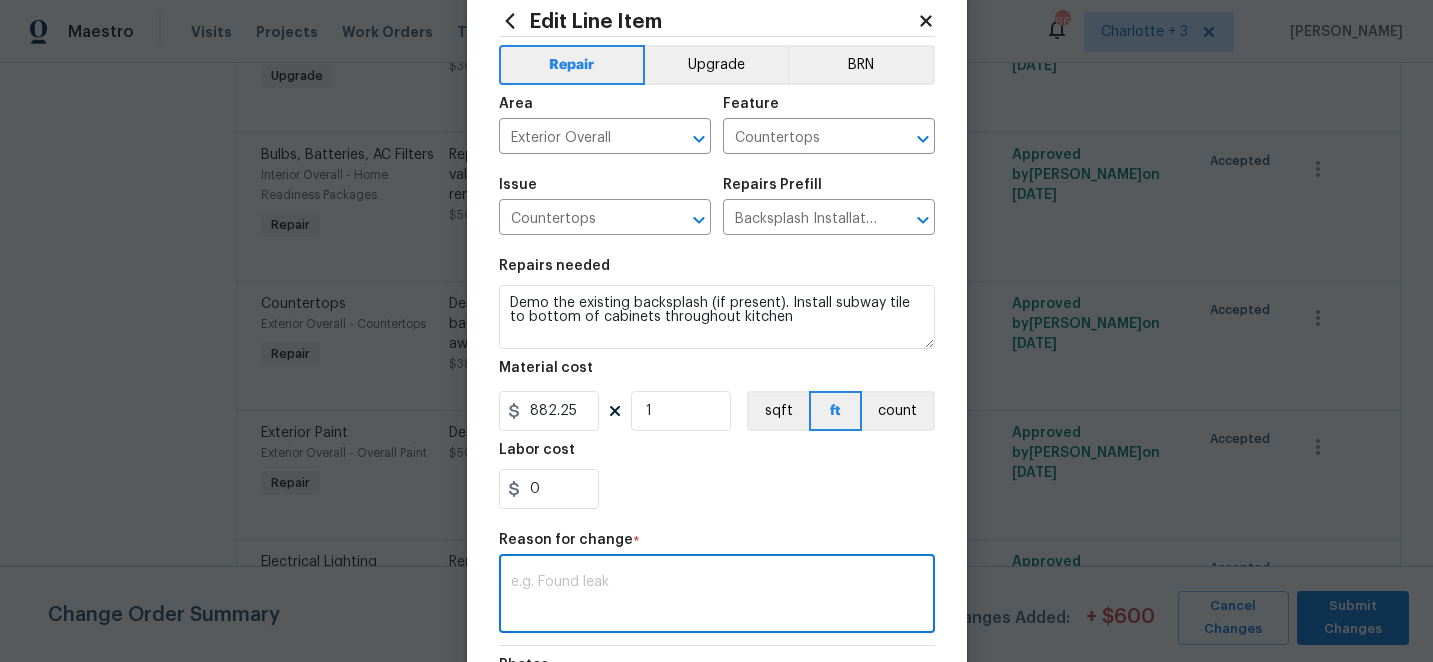 click at bounding box center [717, 596] 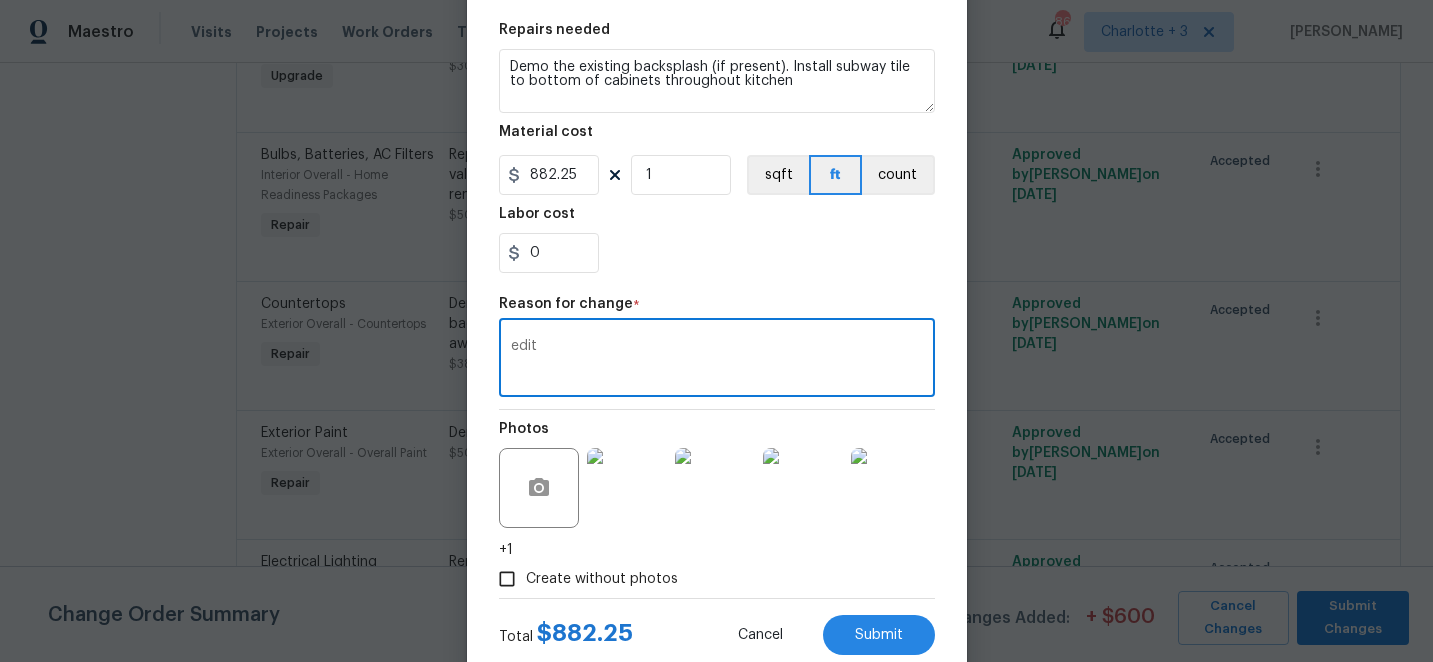 scroll, scrollTop: 344, scrollLeft: 0, axis: vertical 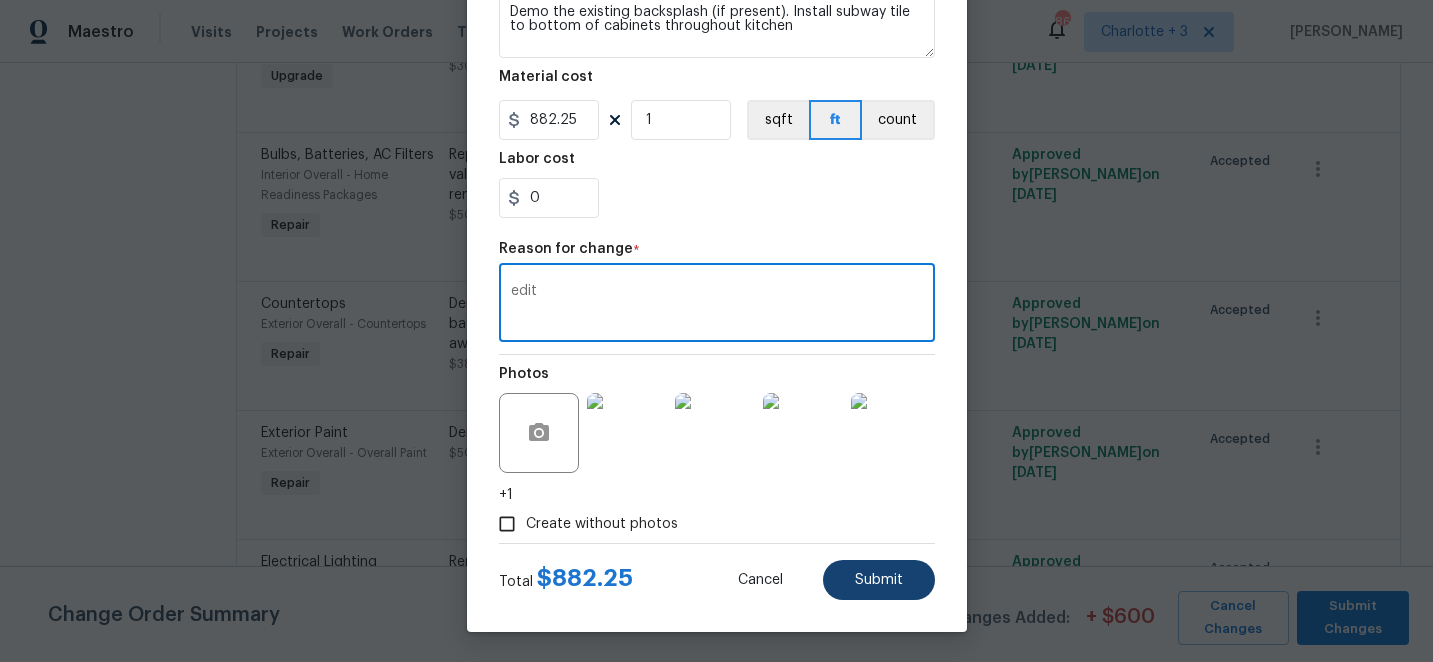 type on "edit" 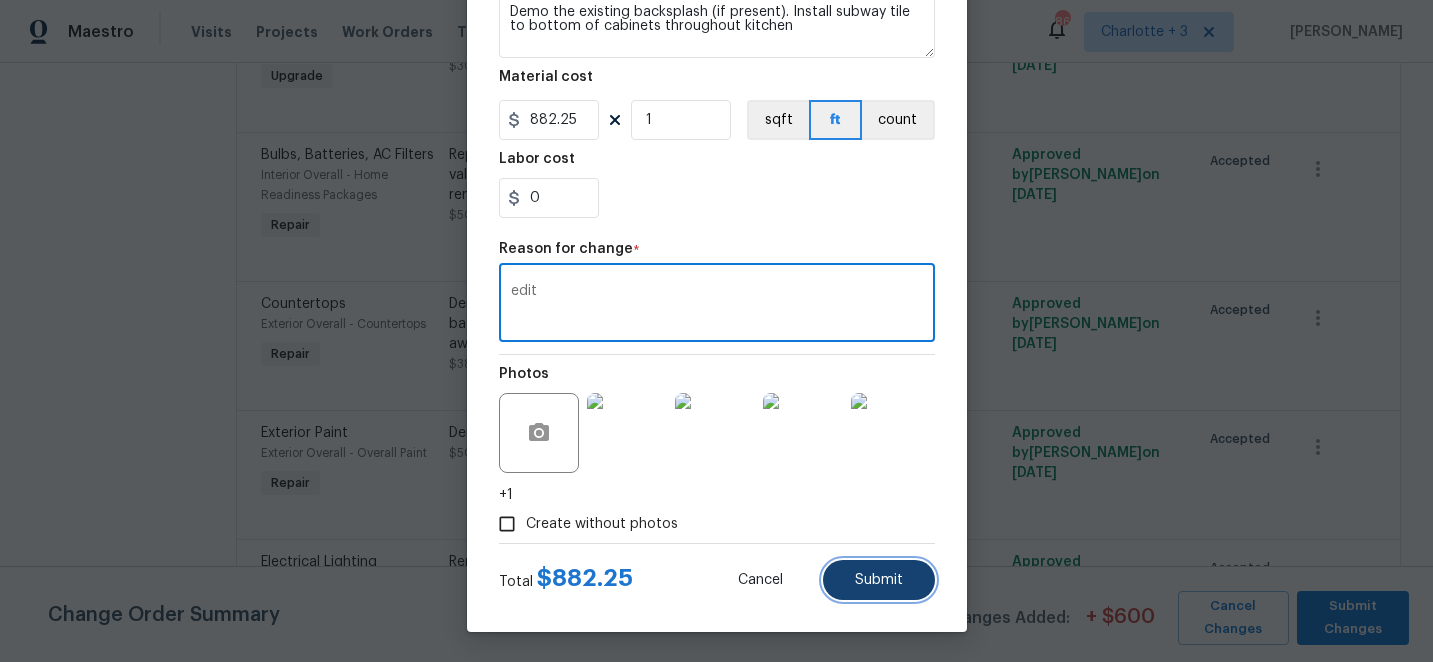 click on "Submit" at bounding box center (879, 580) 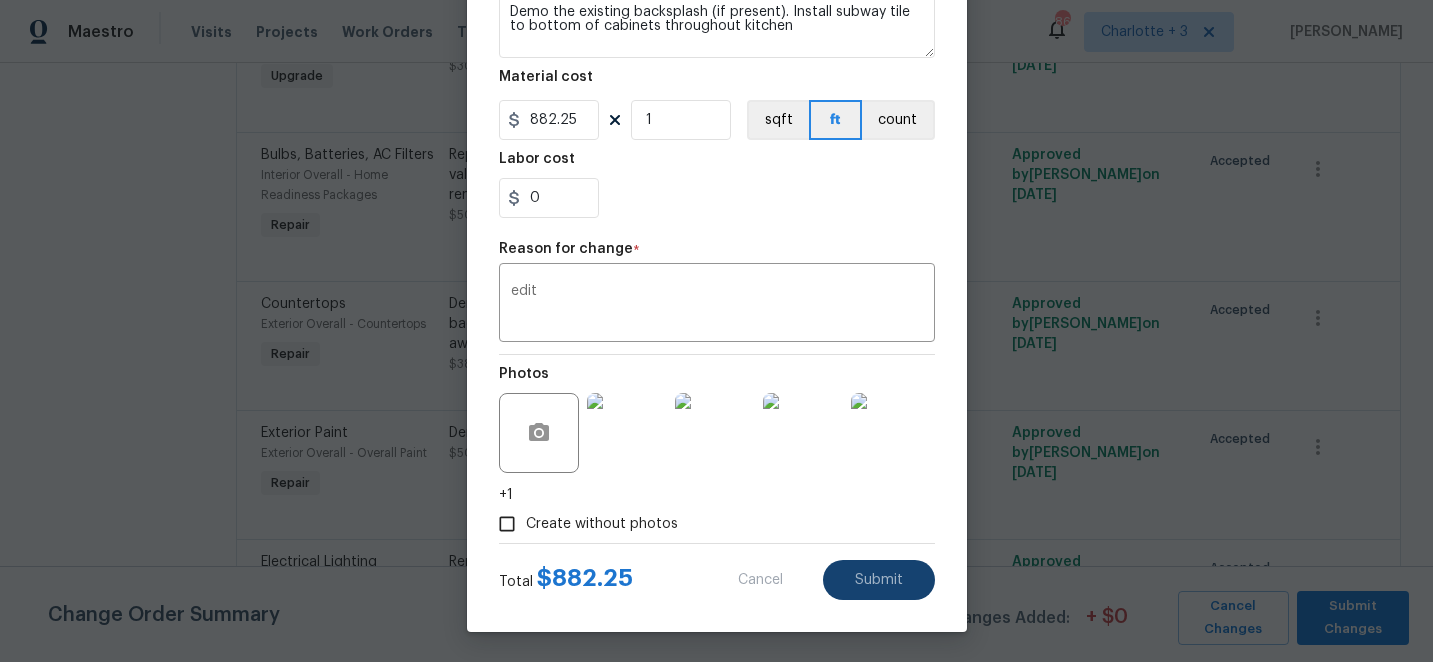 type on "Demo the existing backsplash (if present). Install a new 4'' solid backsplash to match as closely as possible to the countertops. Haul away and dispose of all debris properly." 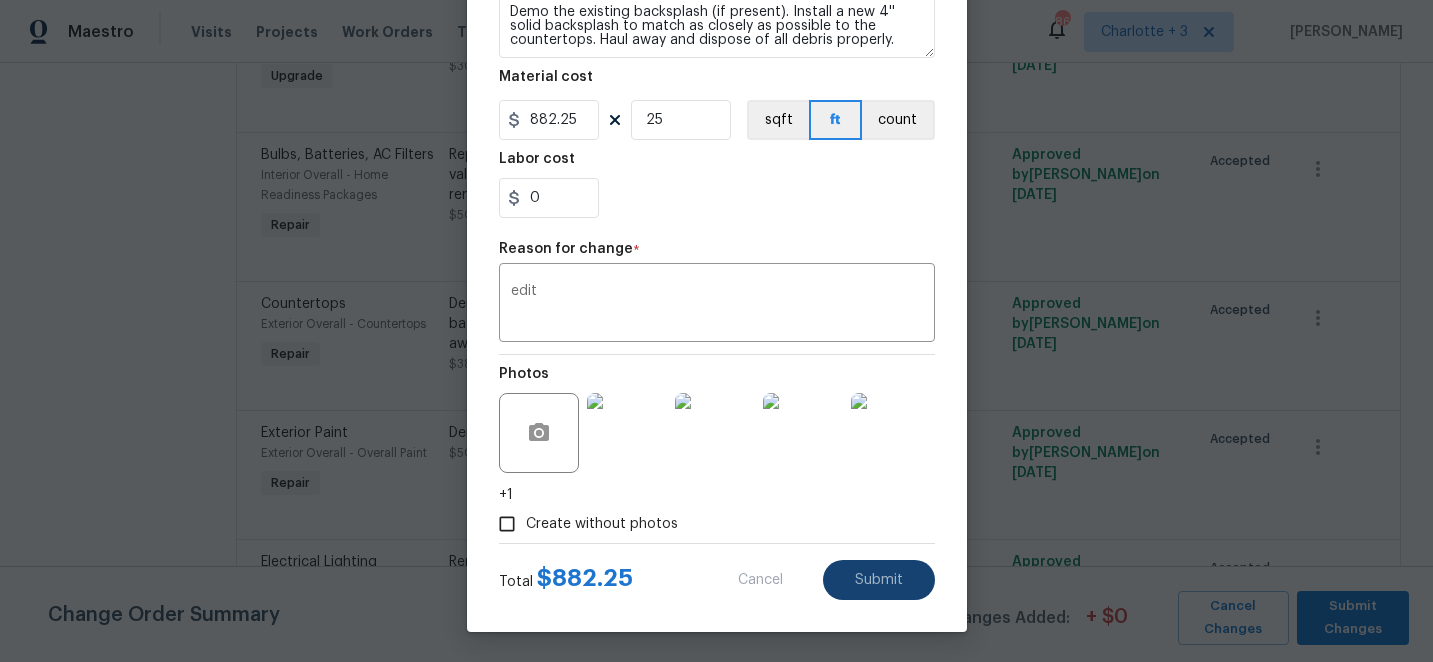 type on "15.29" 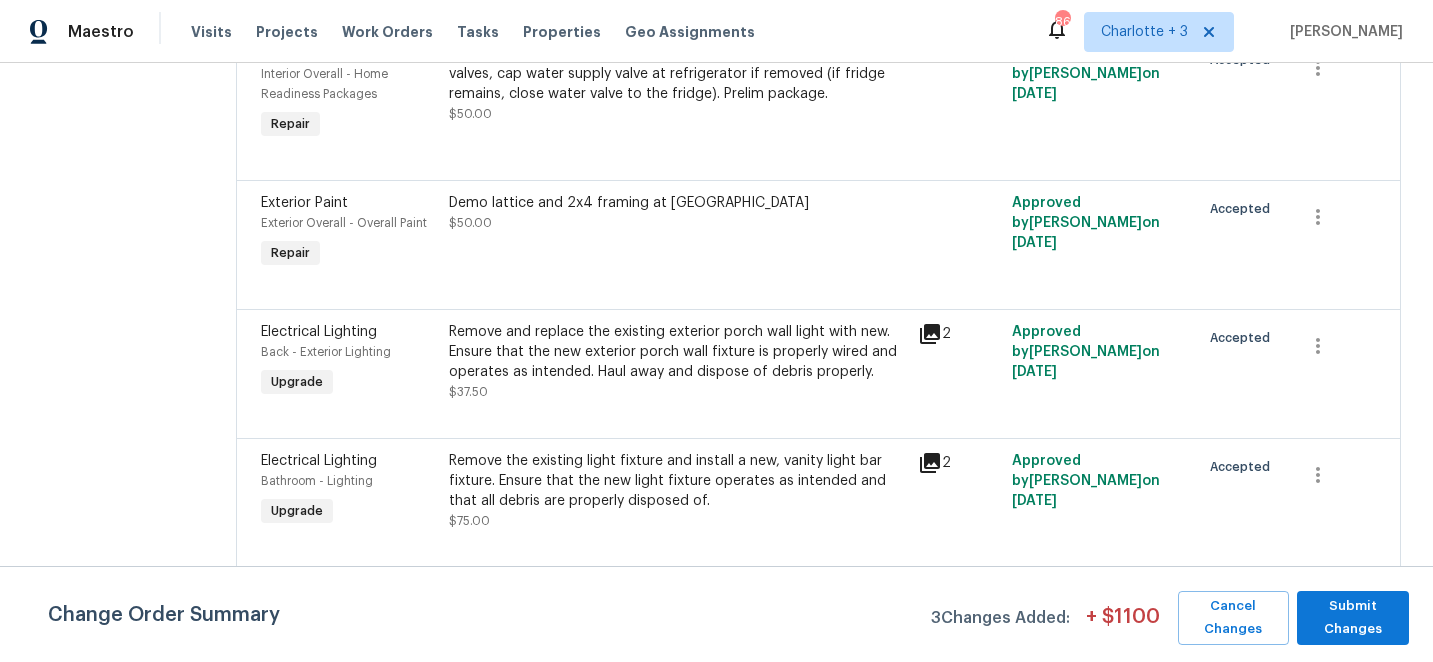 scroll, scrollTop: 5255, scrollLeft: 0, axis: vertical 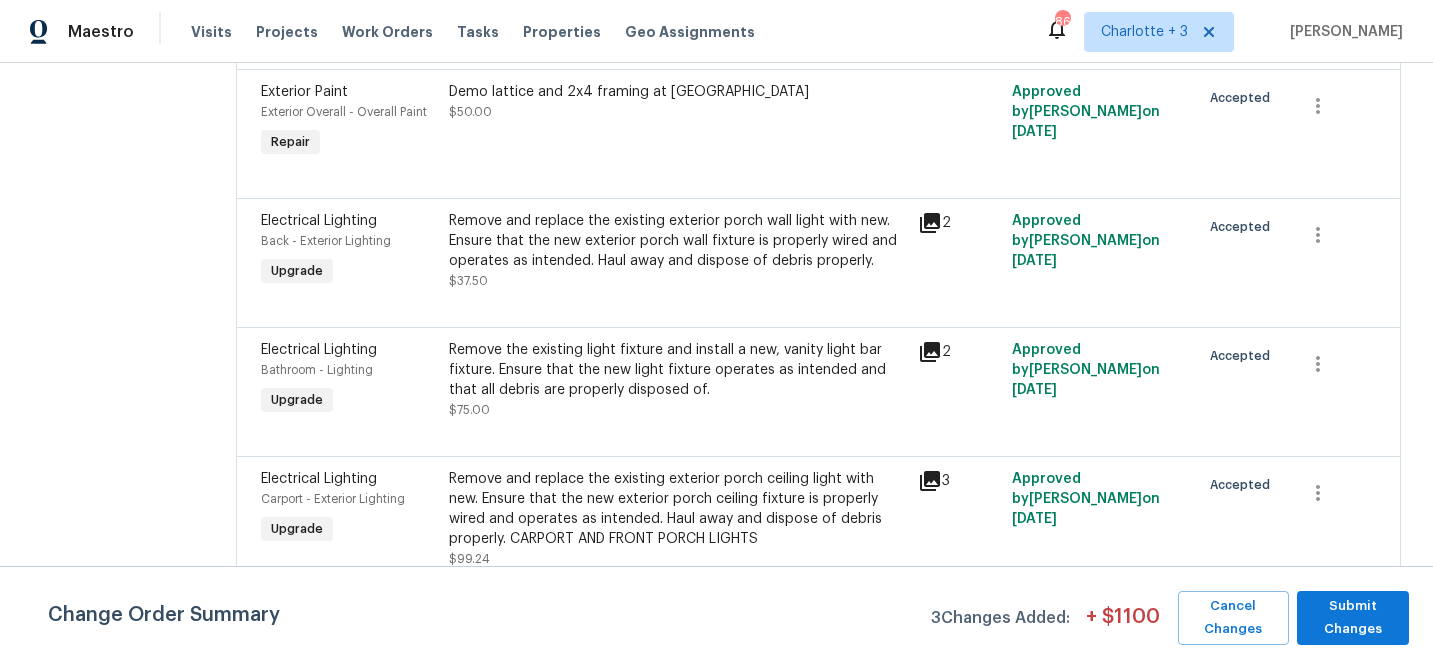 click on "Demo lattice and 2x4 framing at [GEOGRAPHIC_DATA]" at bounding box center [678, 92] 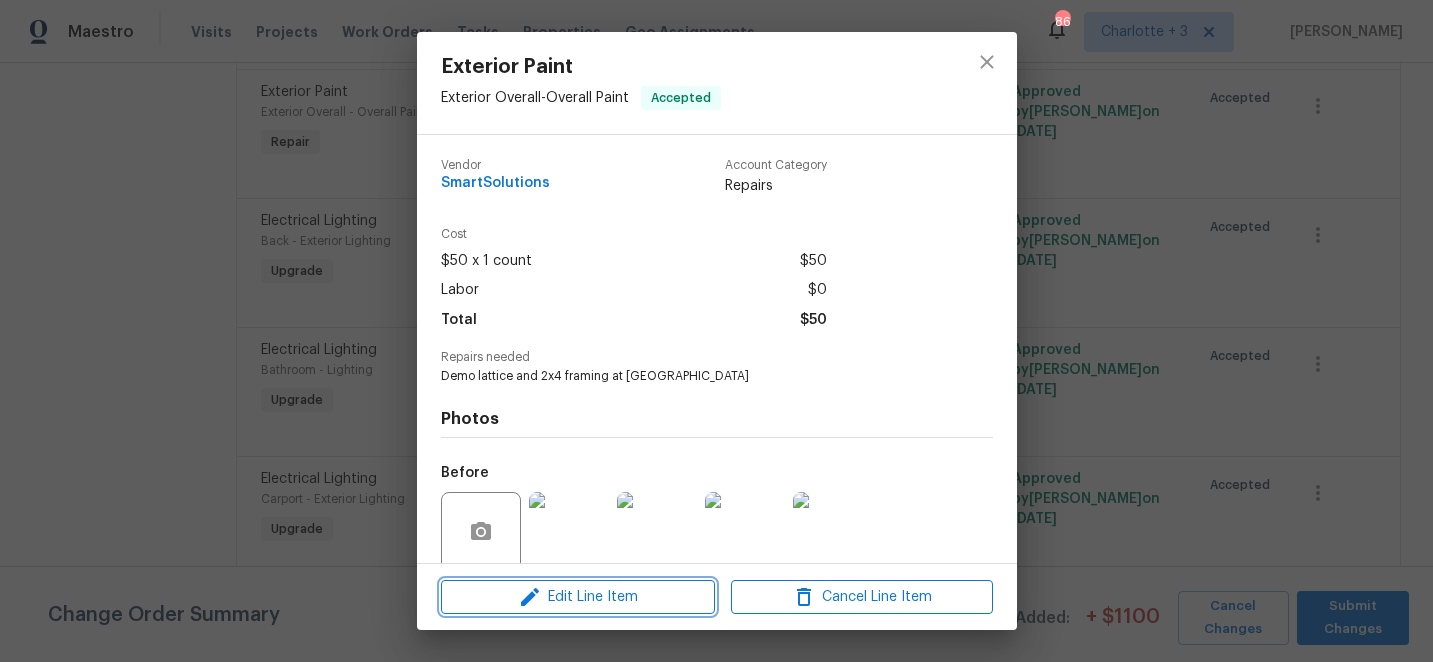 click on "Edit Line Item" at bounding box center [578, 597] 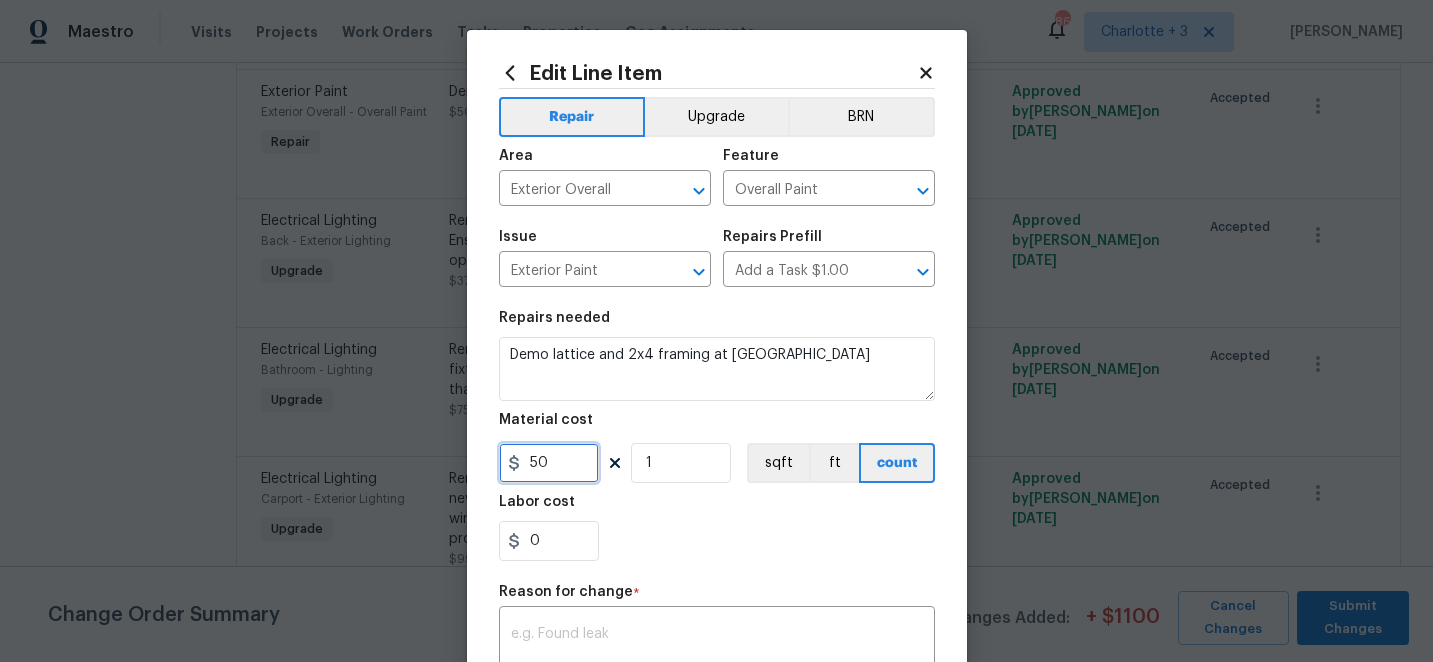 click on "50" at bounding box center [549, 463] 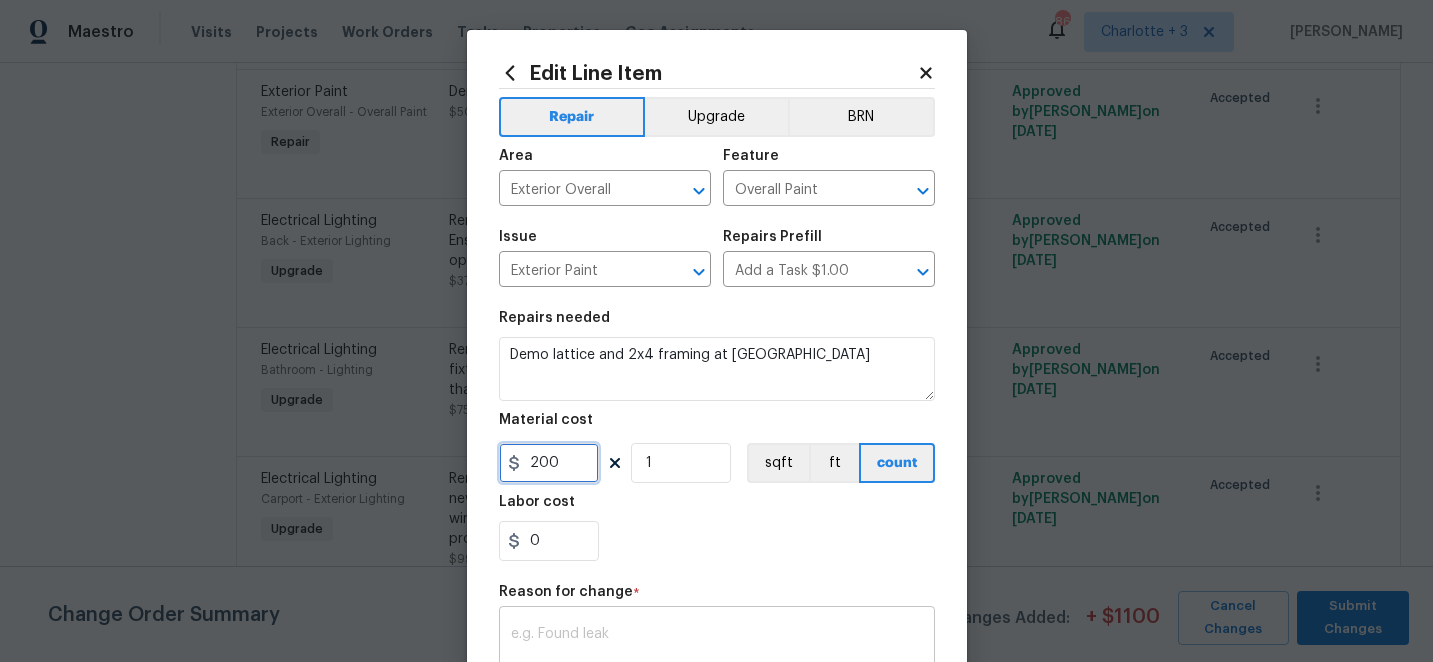 type on "200" 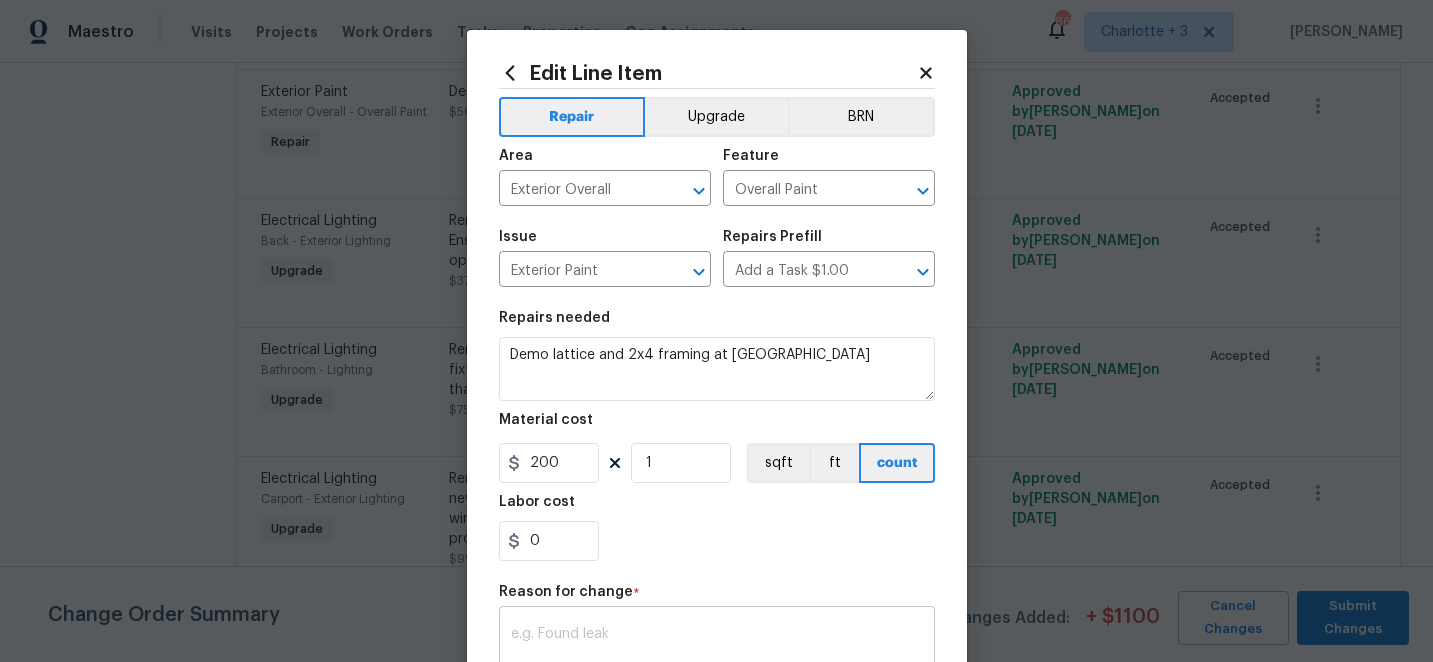 click at bounding box center (717, 648) 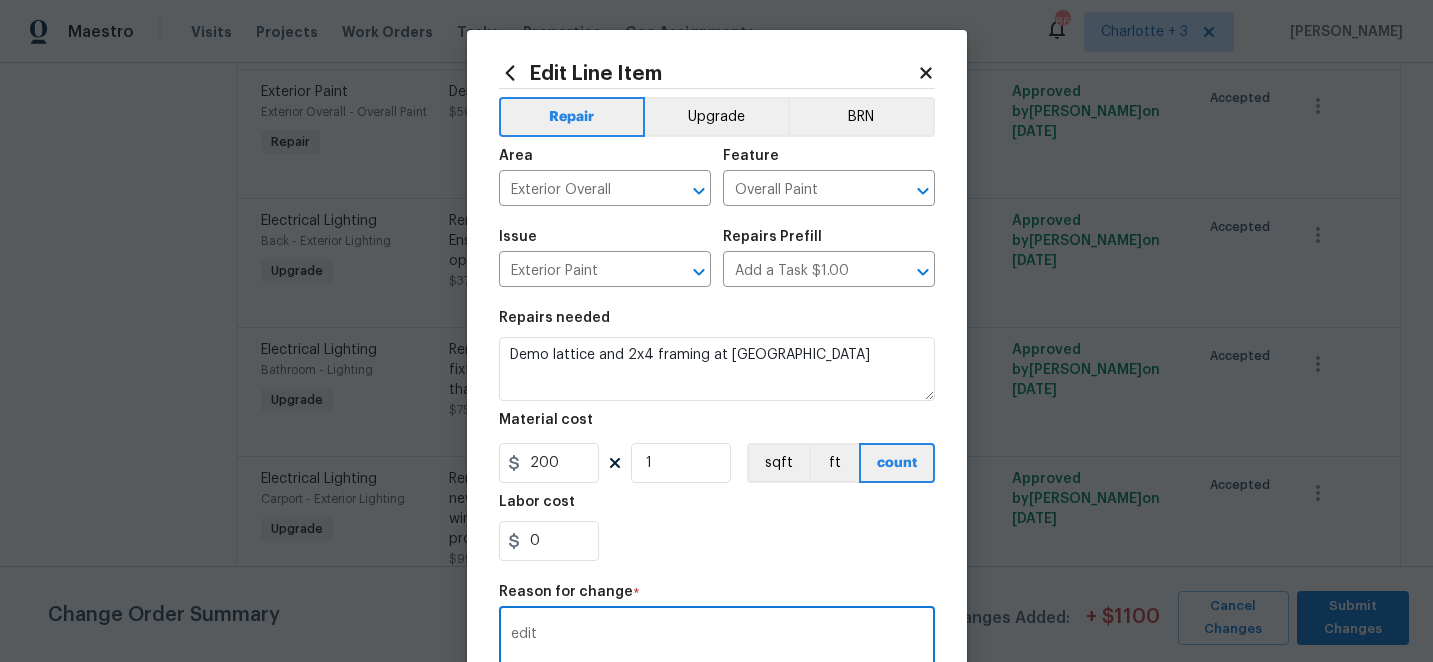 scroll, scrollTop: 324, scrollLeft: 0, axis: vertical 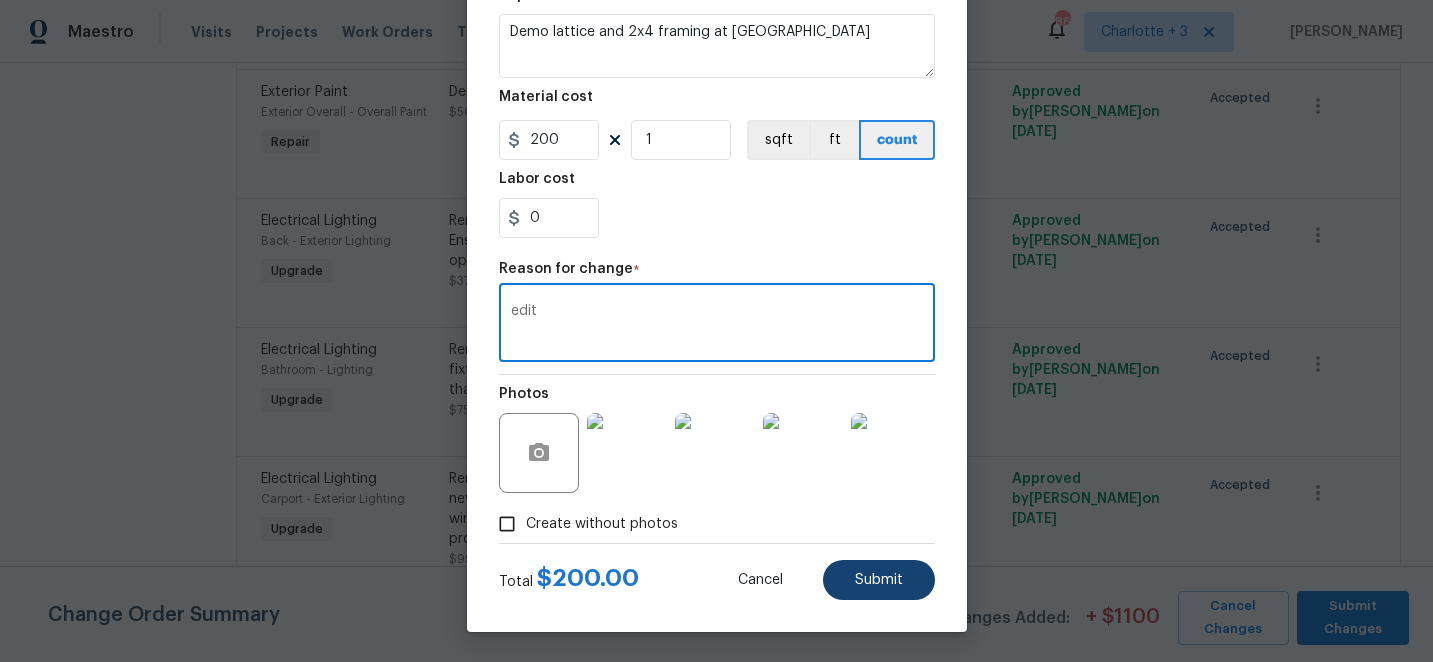 type on "edit" 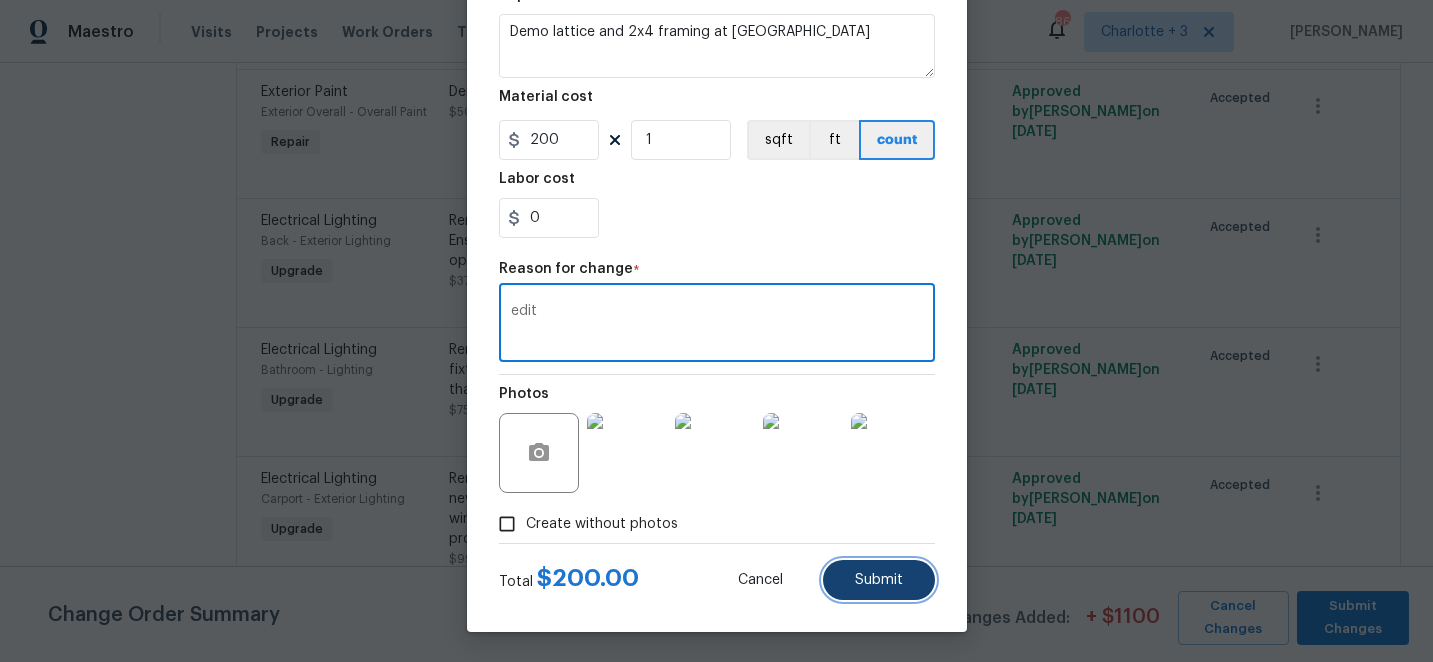 click on "Submit" at bounding box center [879, 580] 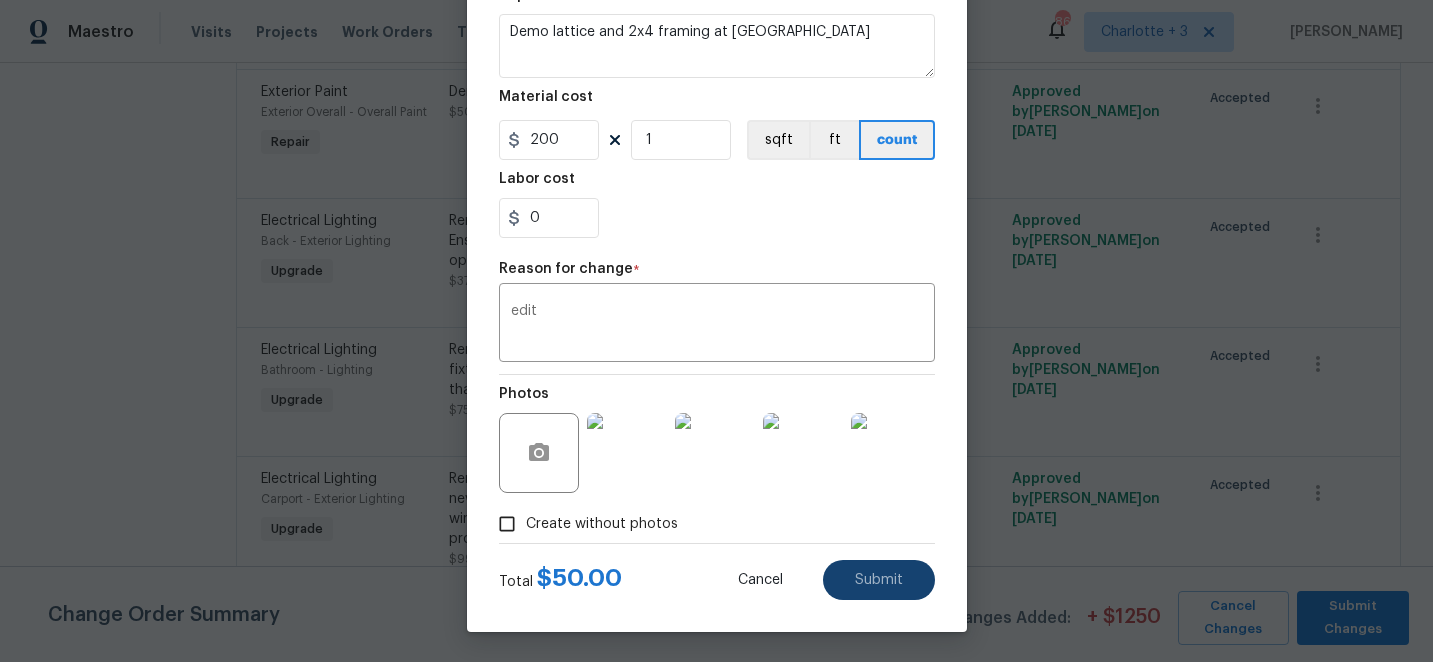 type on "50" 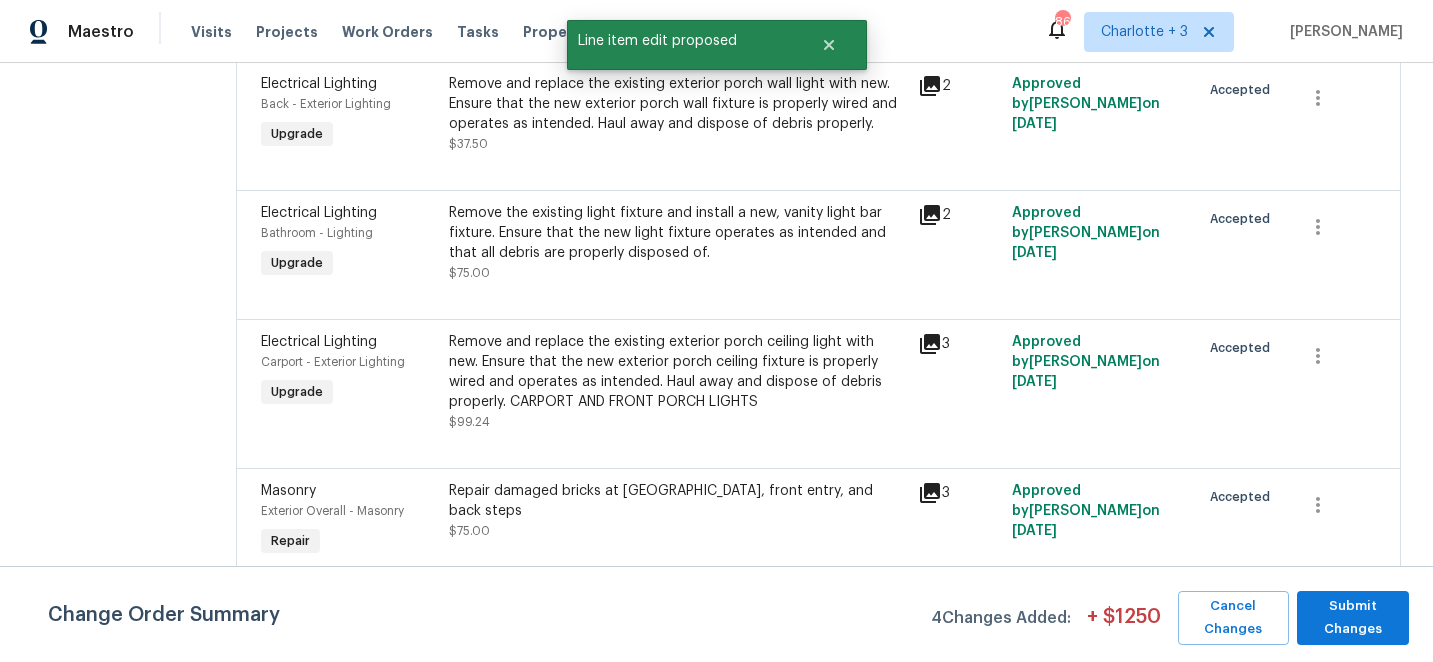 scroll, scrollTop: 6066, scrollLeft: 0, axis: vertical 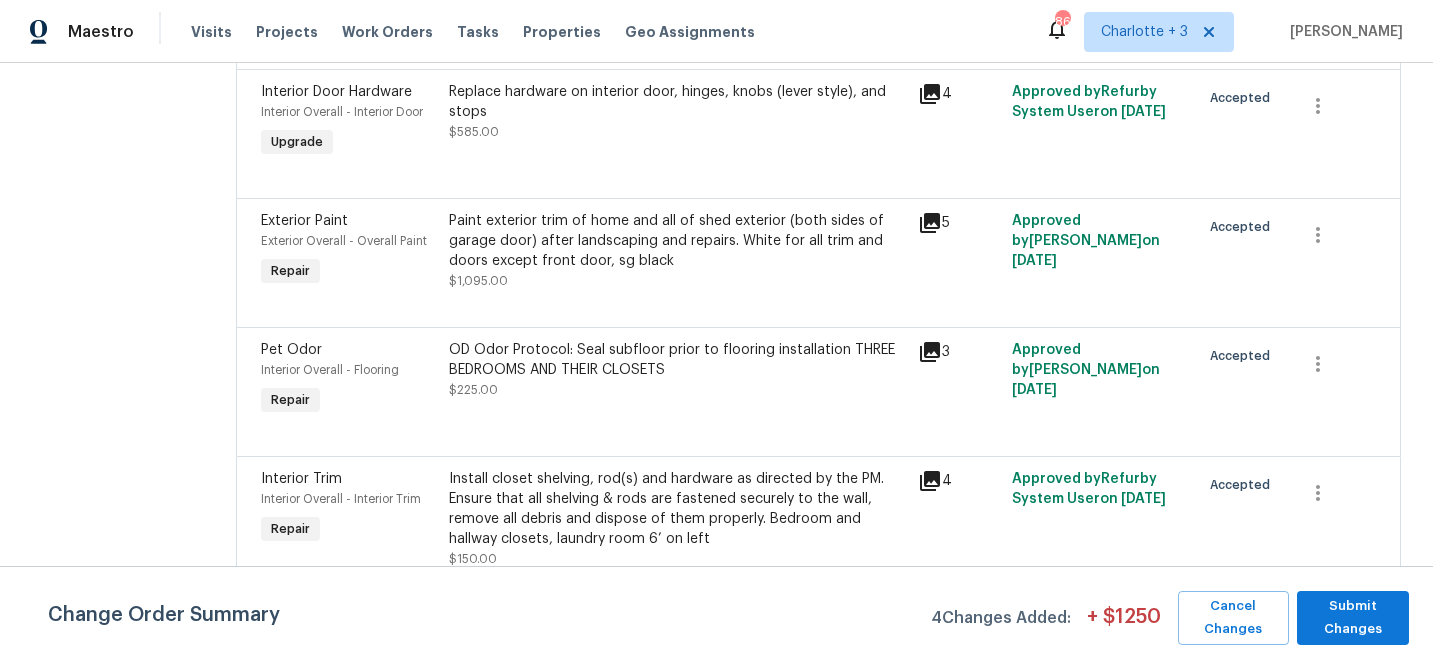 click on "Install closet shelving, rod(s) and hardware as directed by the PM. Ensure that all shelving & rods are fastened securely to the wall, remove all debris and dispose of them properly.
Bedroom and hallway closets, laundry room 6’ on left" at bounding box center (678, 509) 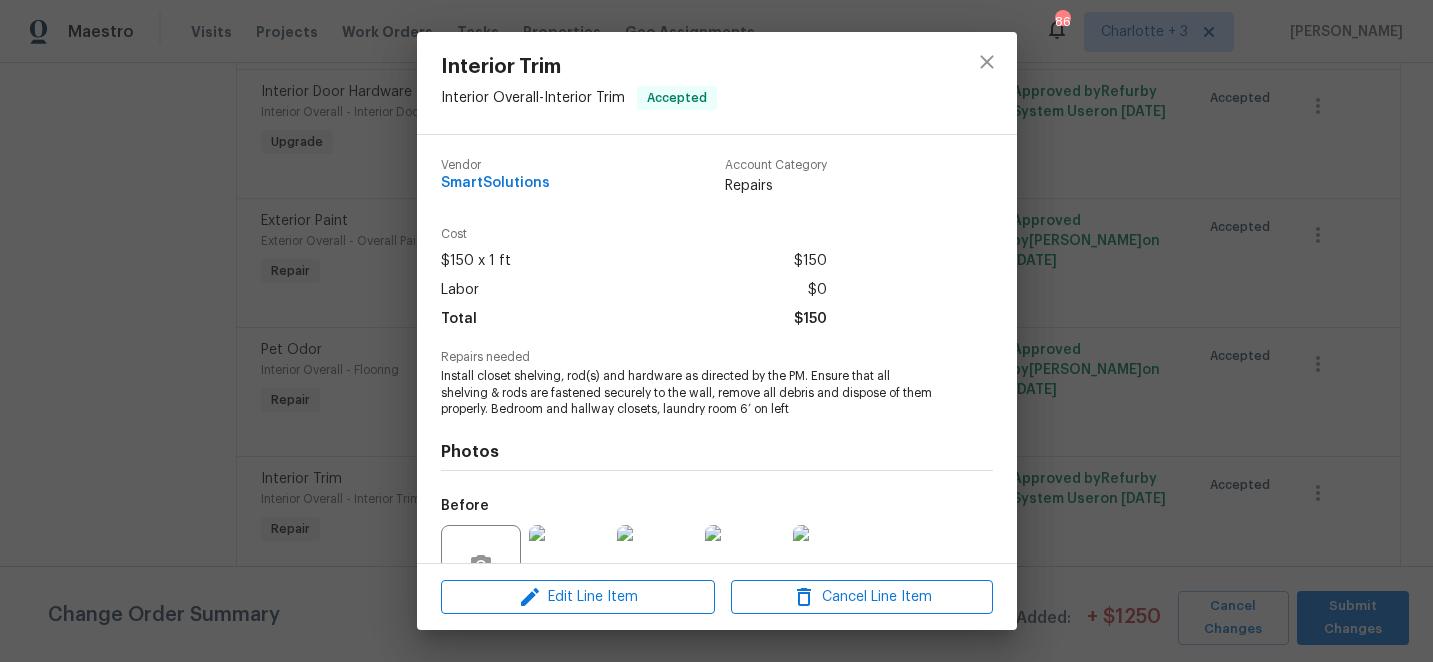 scroll, scrollTop: 192, scrollLeft: 0, axis: vertical 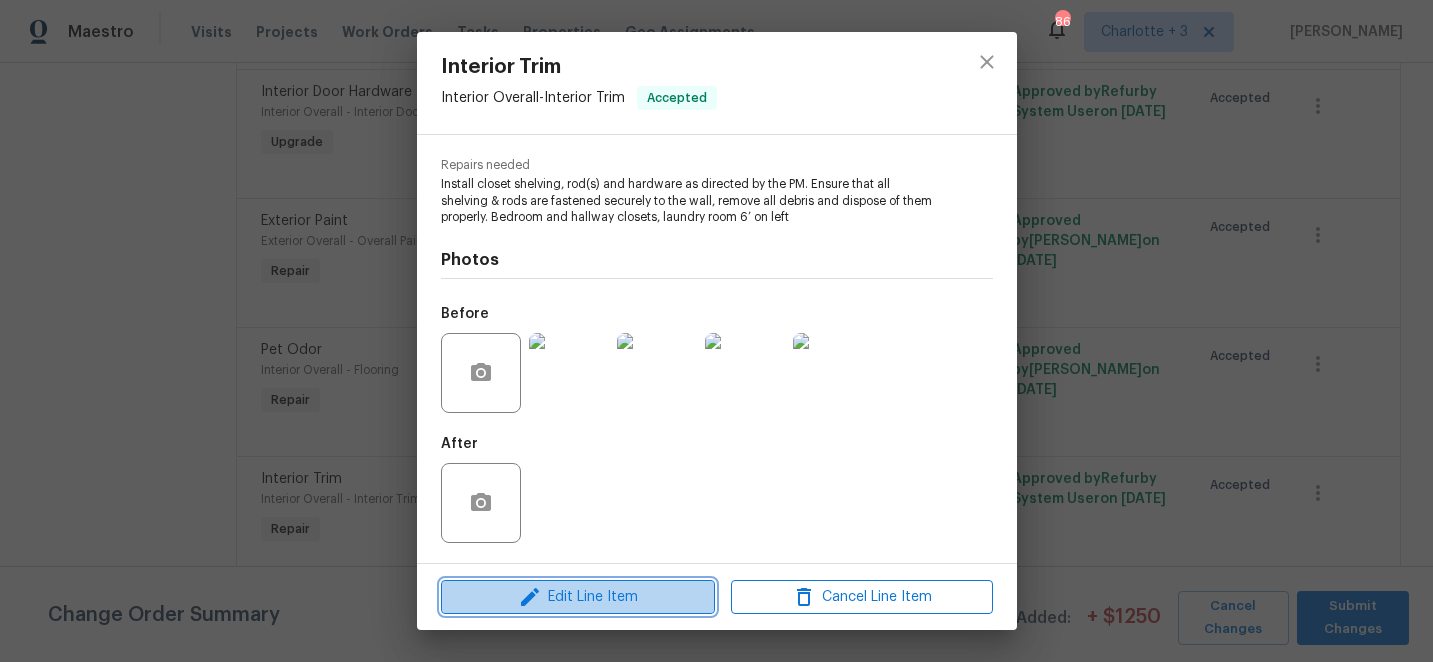 click on "Edit Line Item" at bounding box center [578, 597] 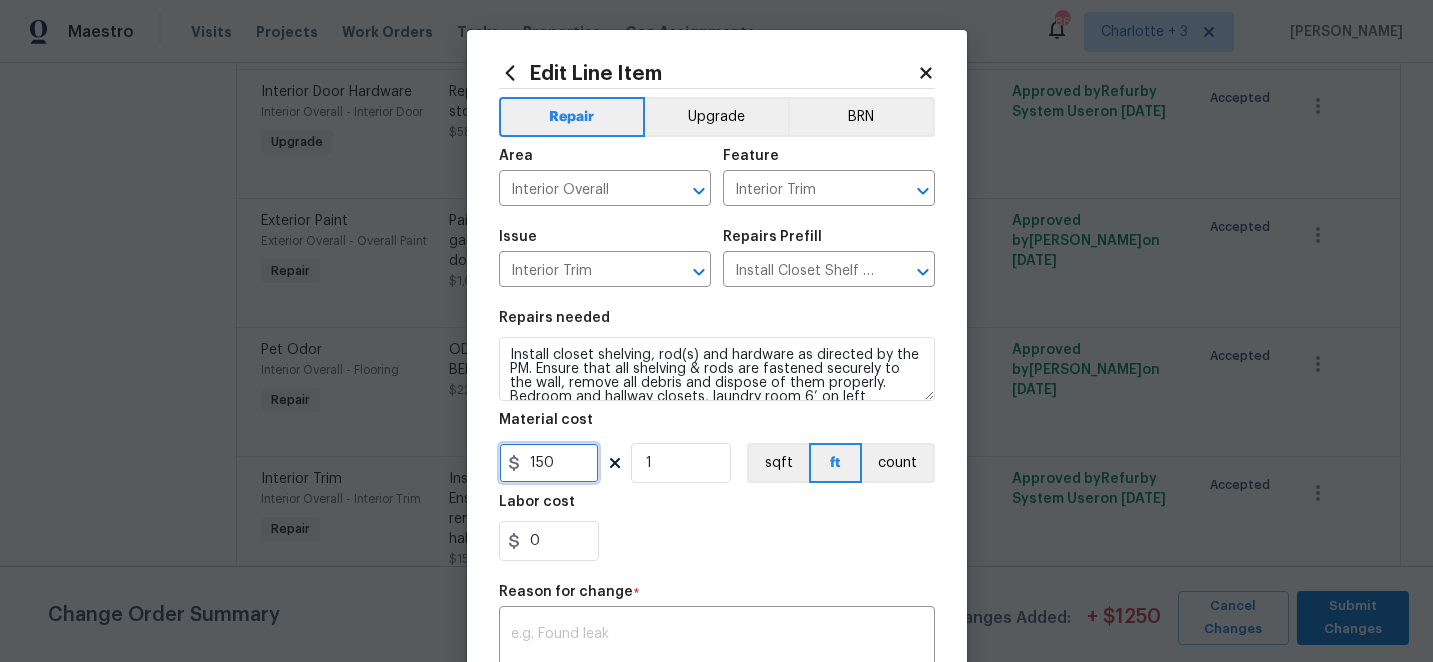 click on "150" at bounding box center (549, 463) 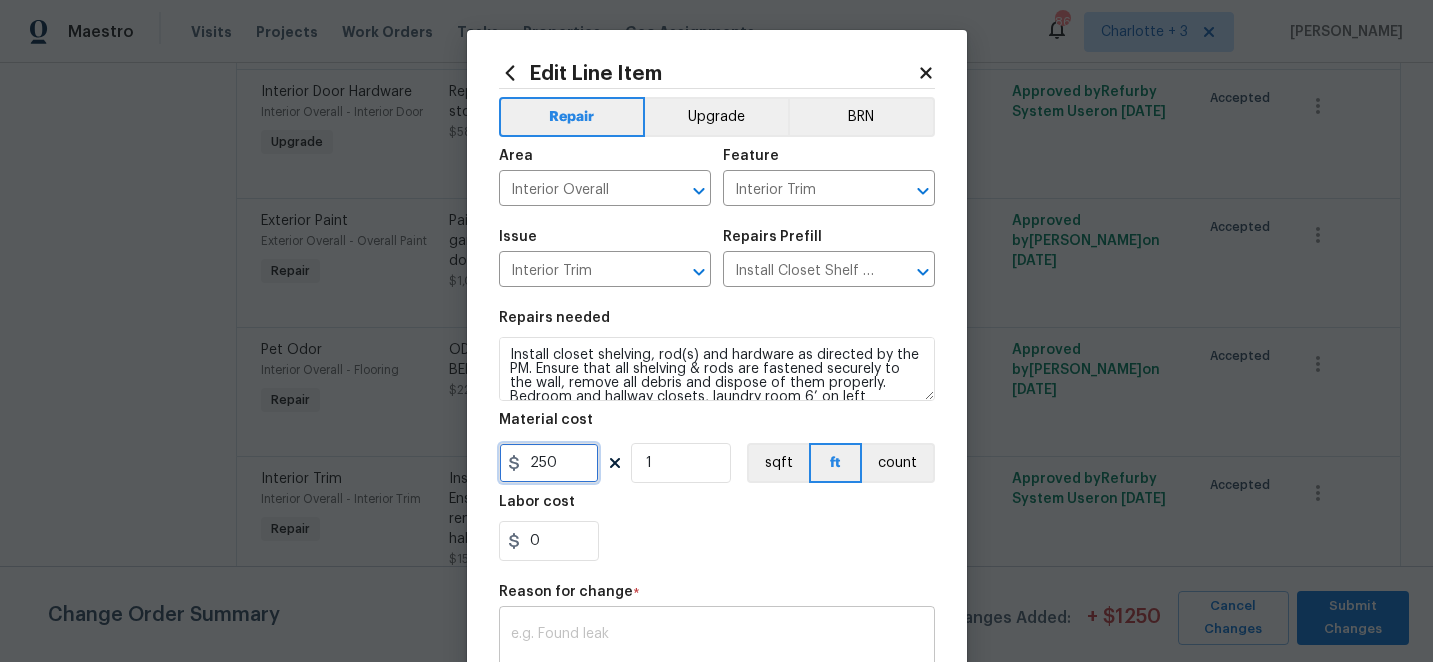 type on "250" 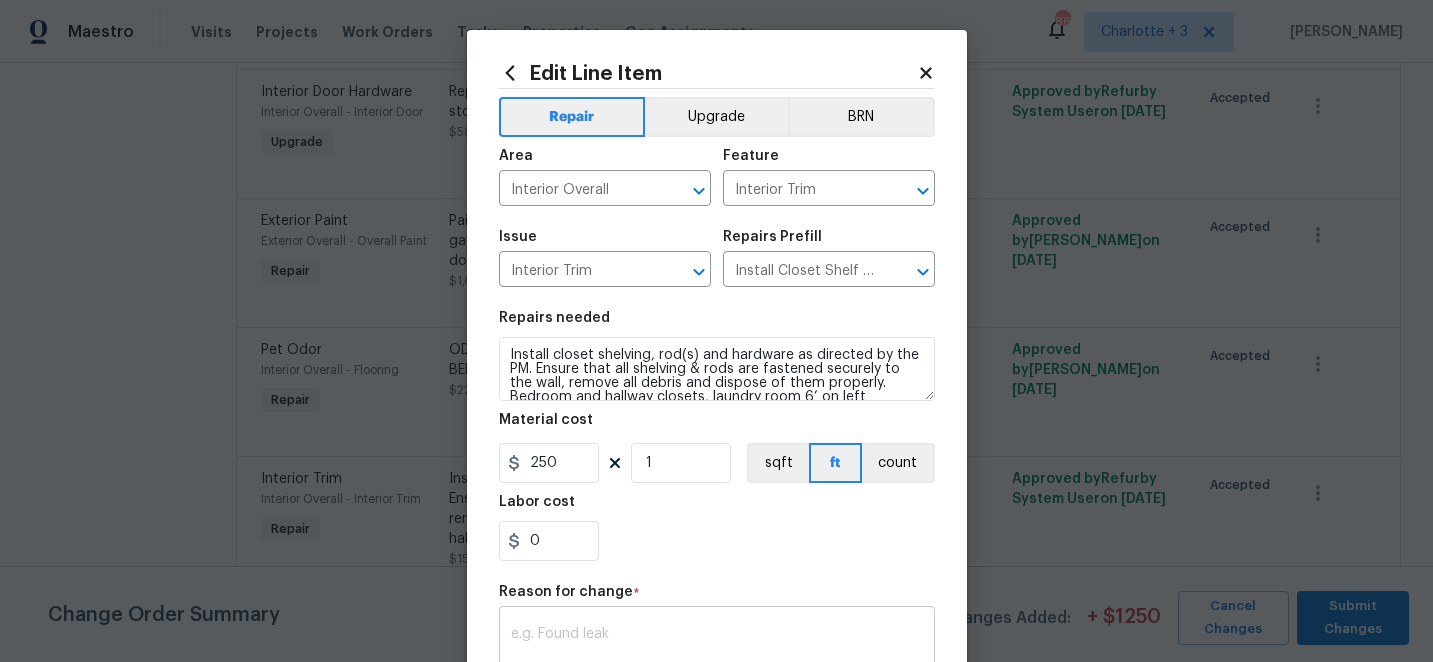 click at bounding box center [717, 648] 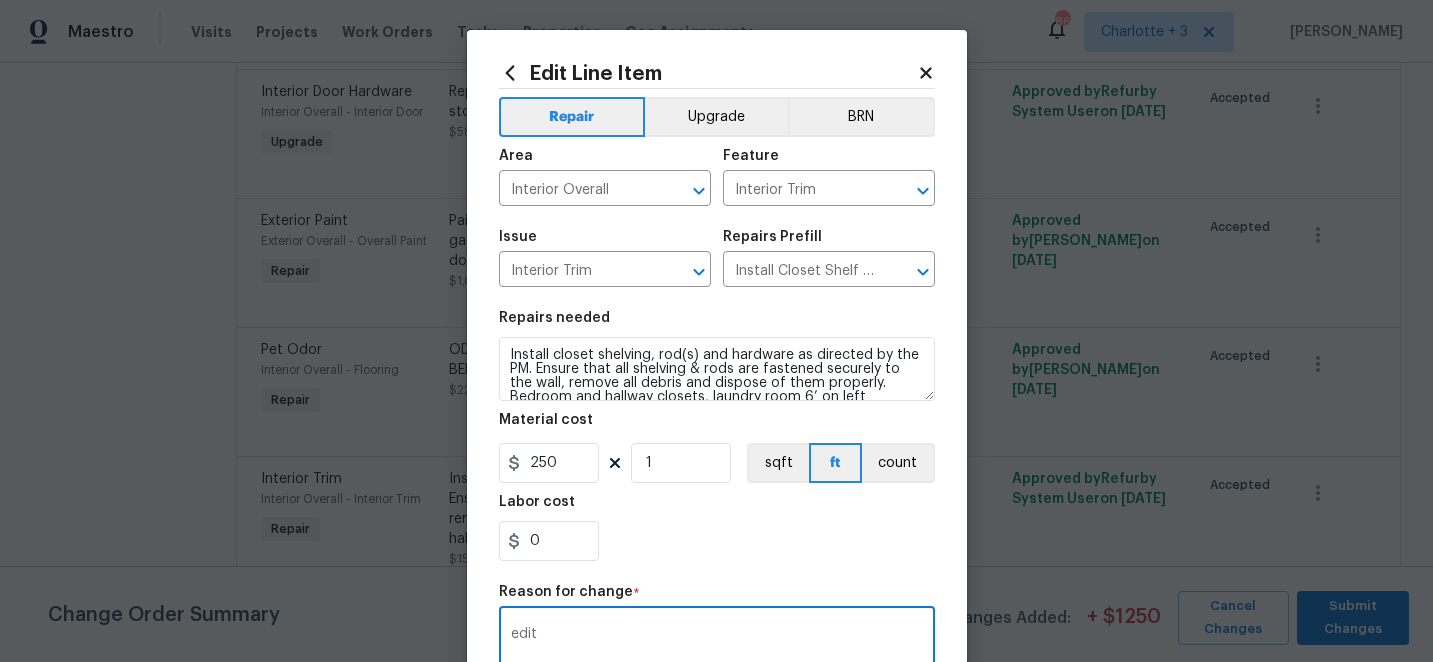 scroll, scrollTop: 324, scrollLeft: 0, axis: vertical 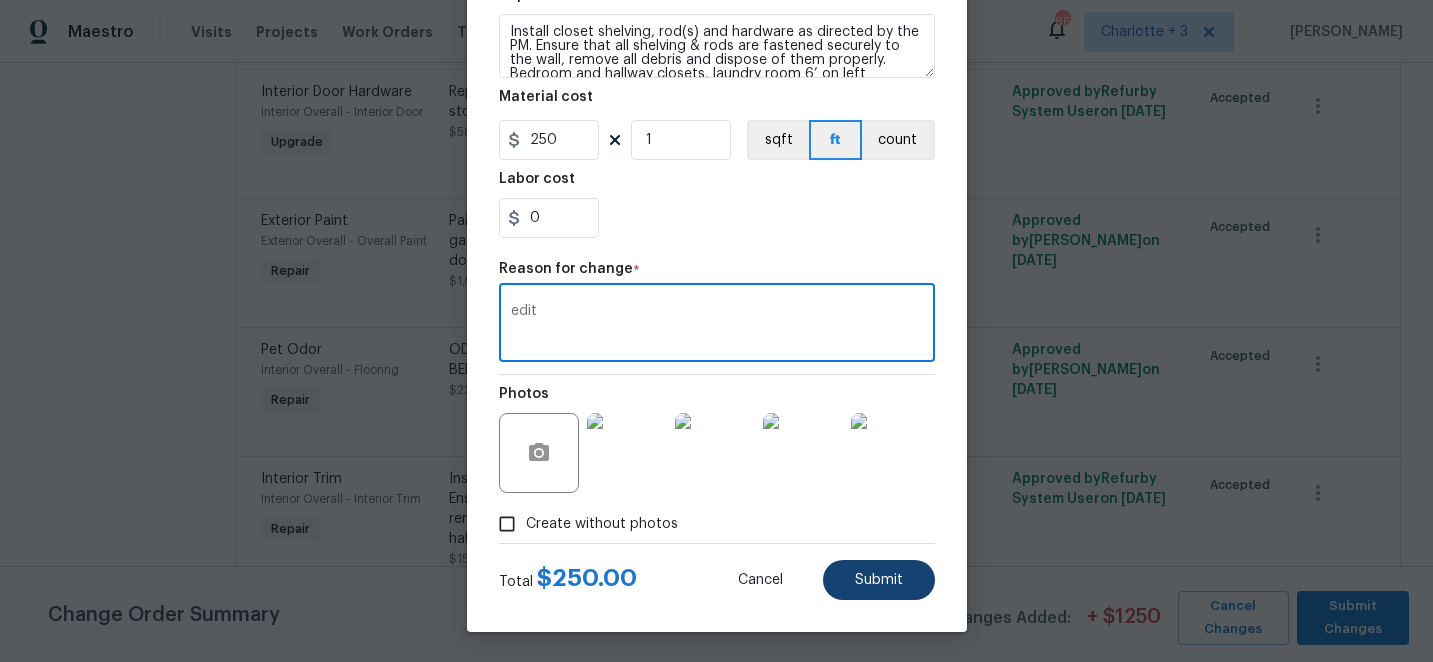 type on "edit" 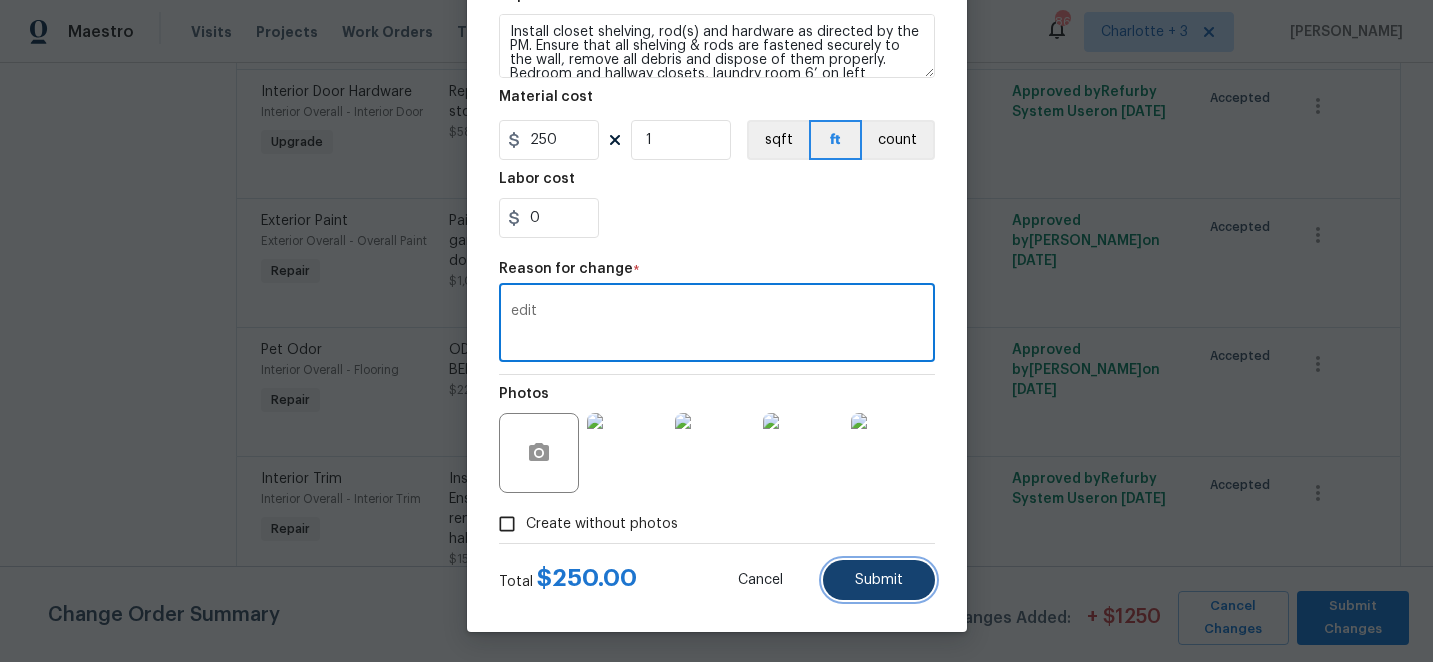 click on "Submit" at bounding box center [879, 580] 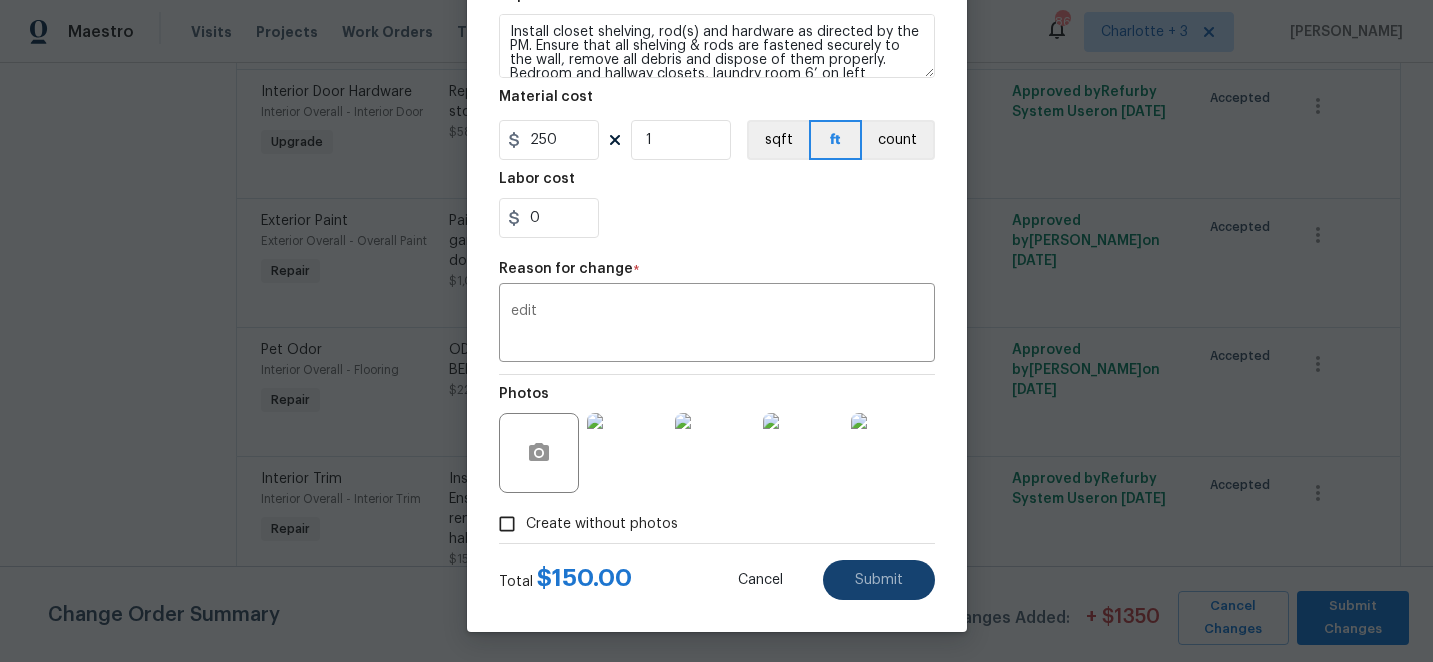 type on "150" 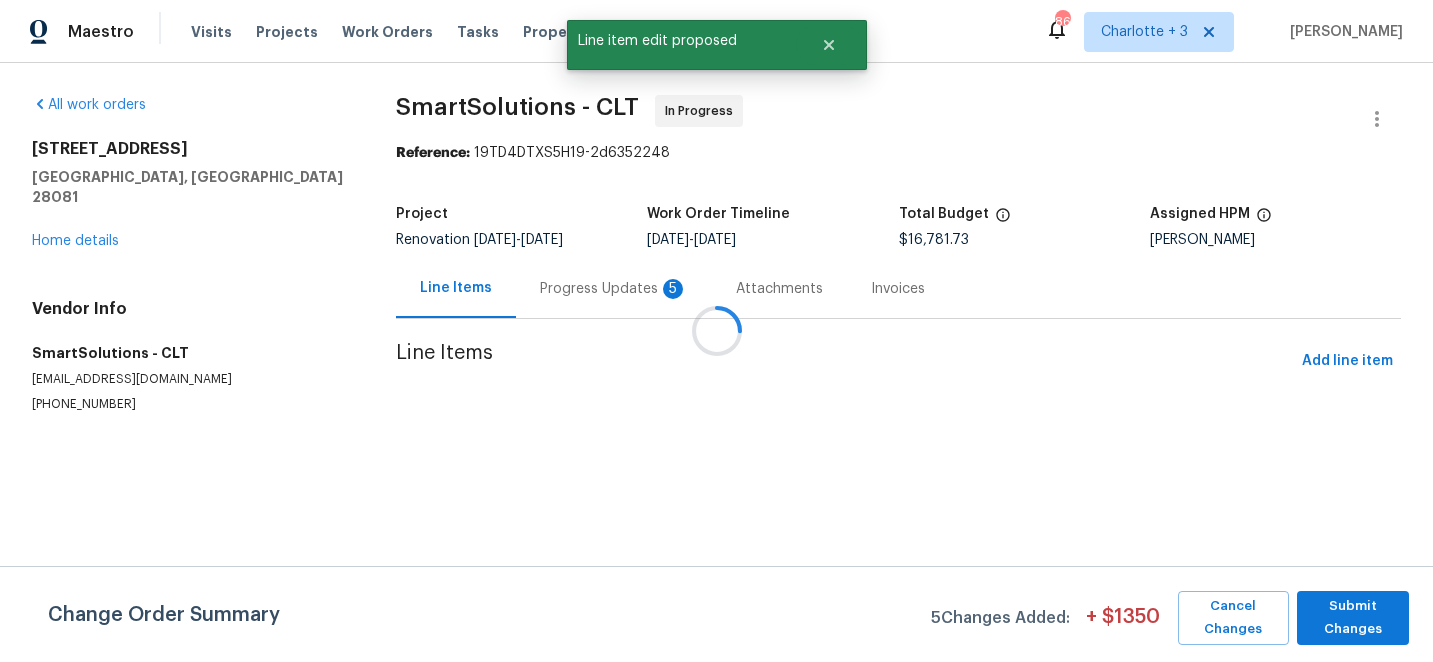 scroll, scrollTop: 0, scrollLeft: 0, axis: both 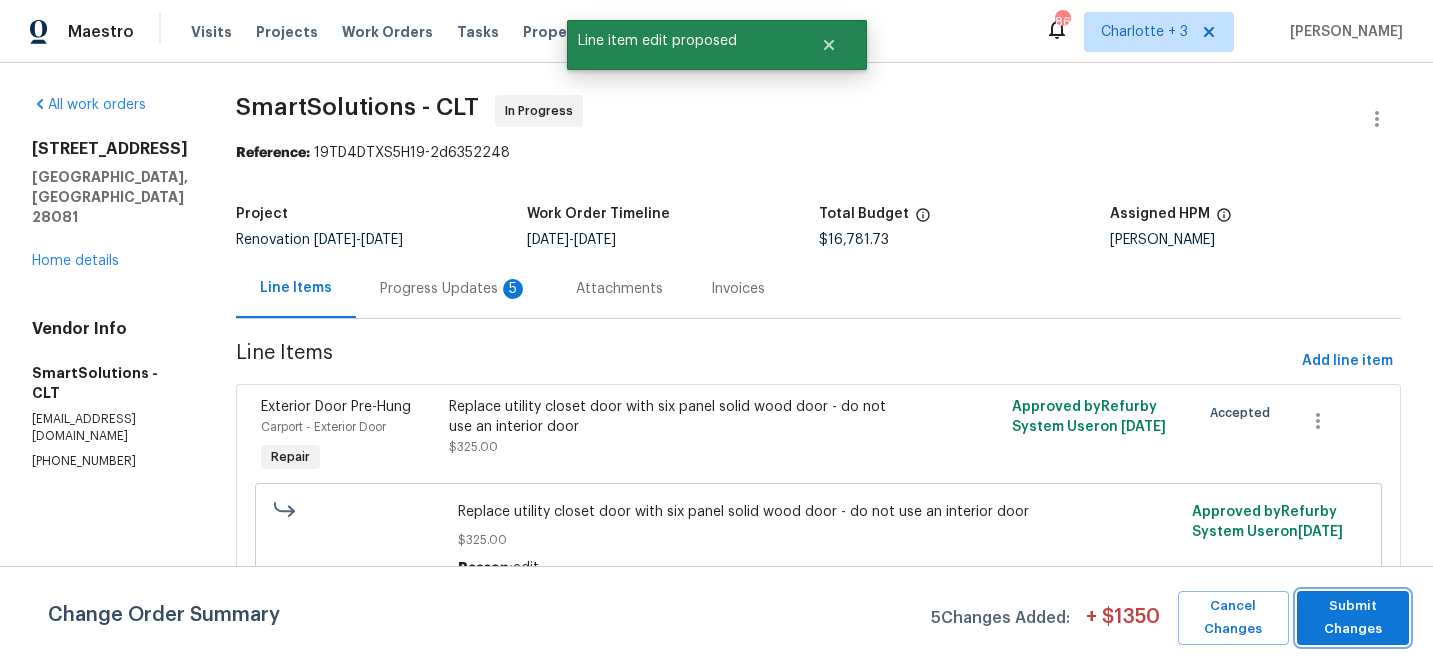 click on "Submit Changes" at bounding box center (1353, 618) 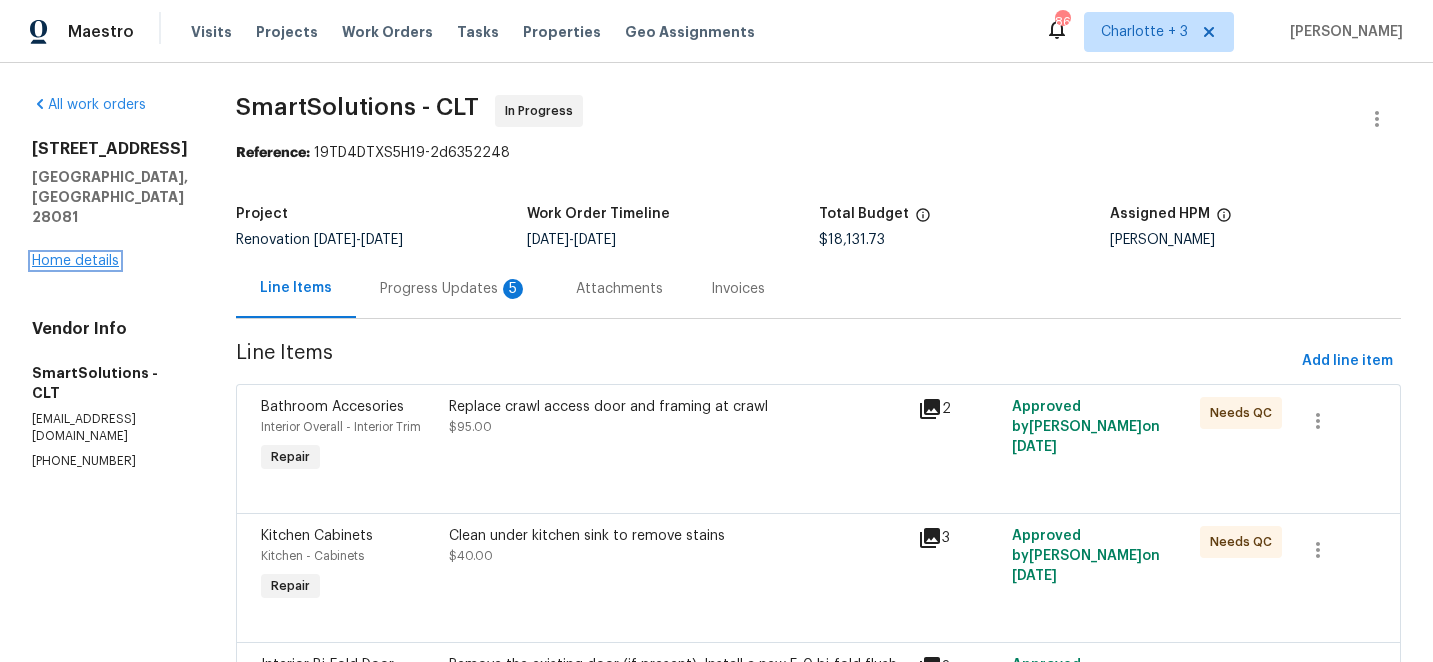click on "Home details" at bounding box center [75, 261] 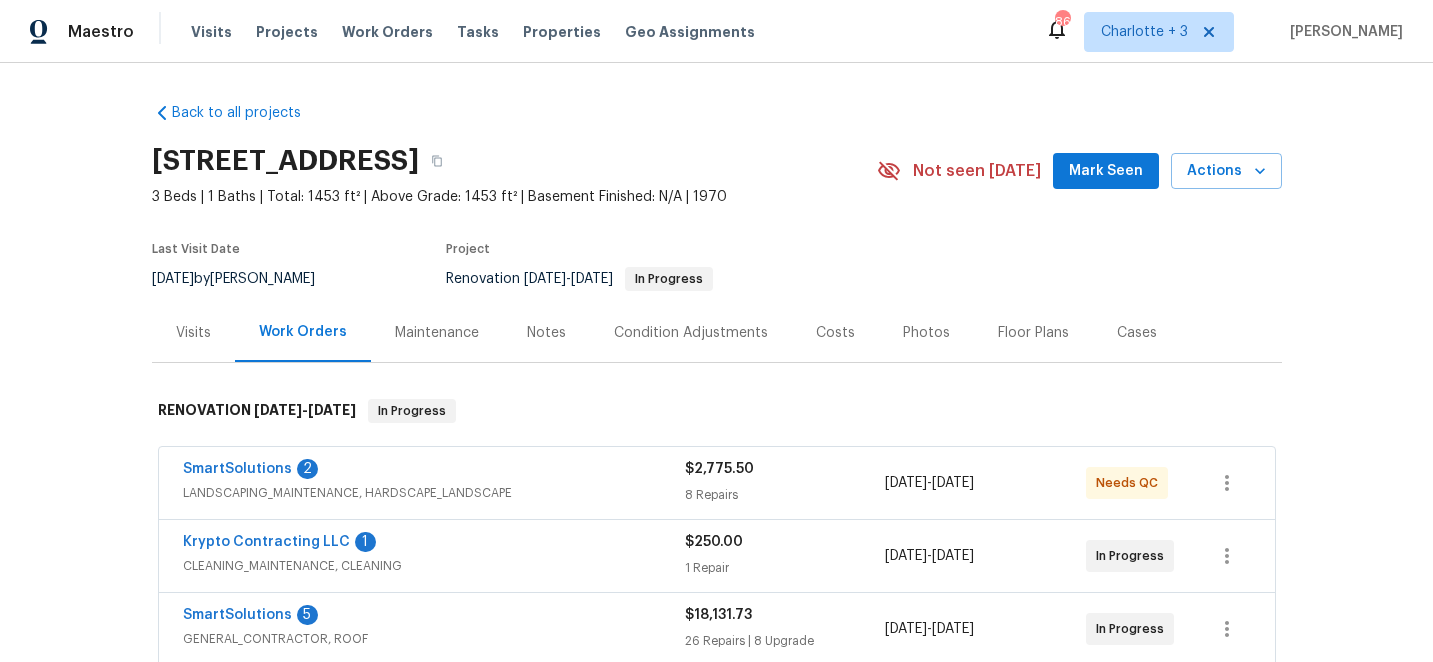 click on "Costs" at bounding box center (835, 333) 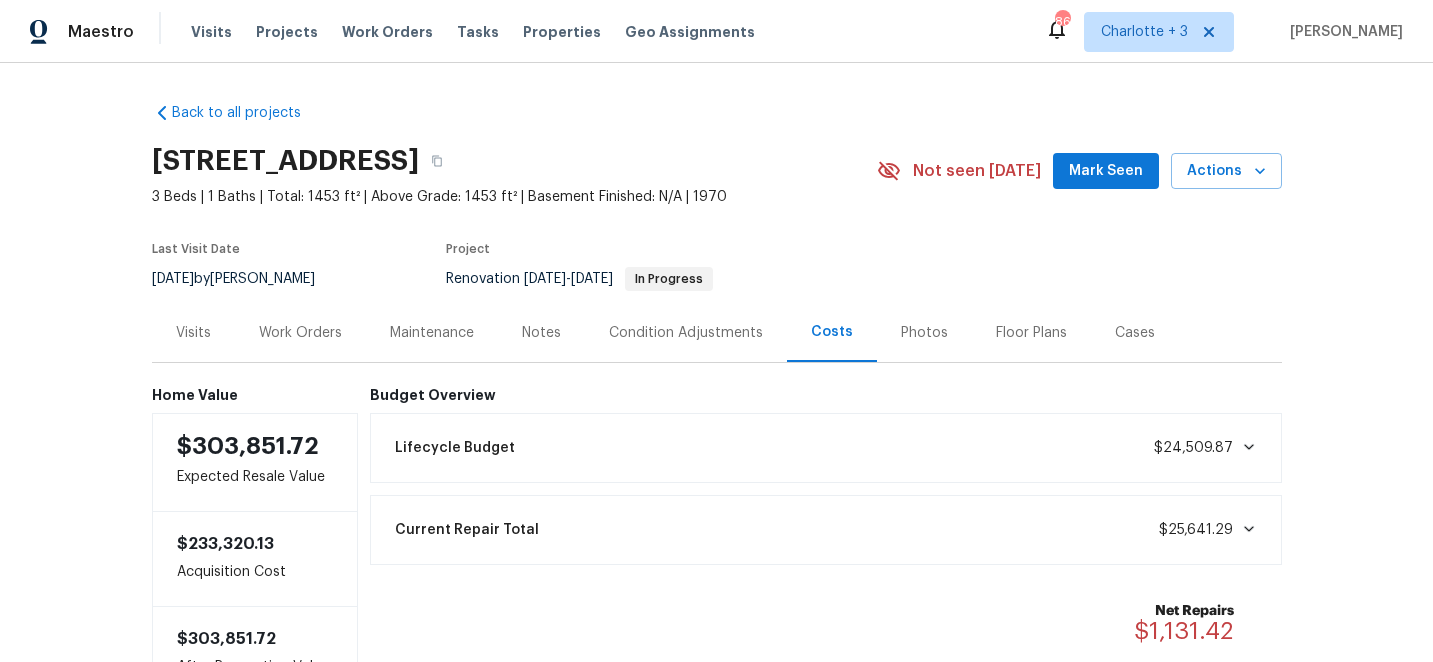 click on "Work Orders" at bounding box center [300, 333] 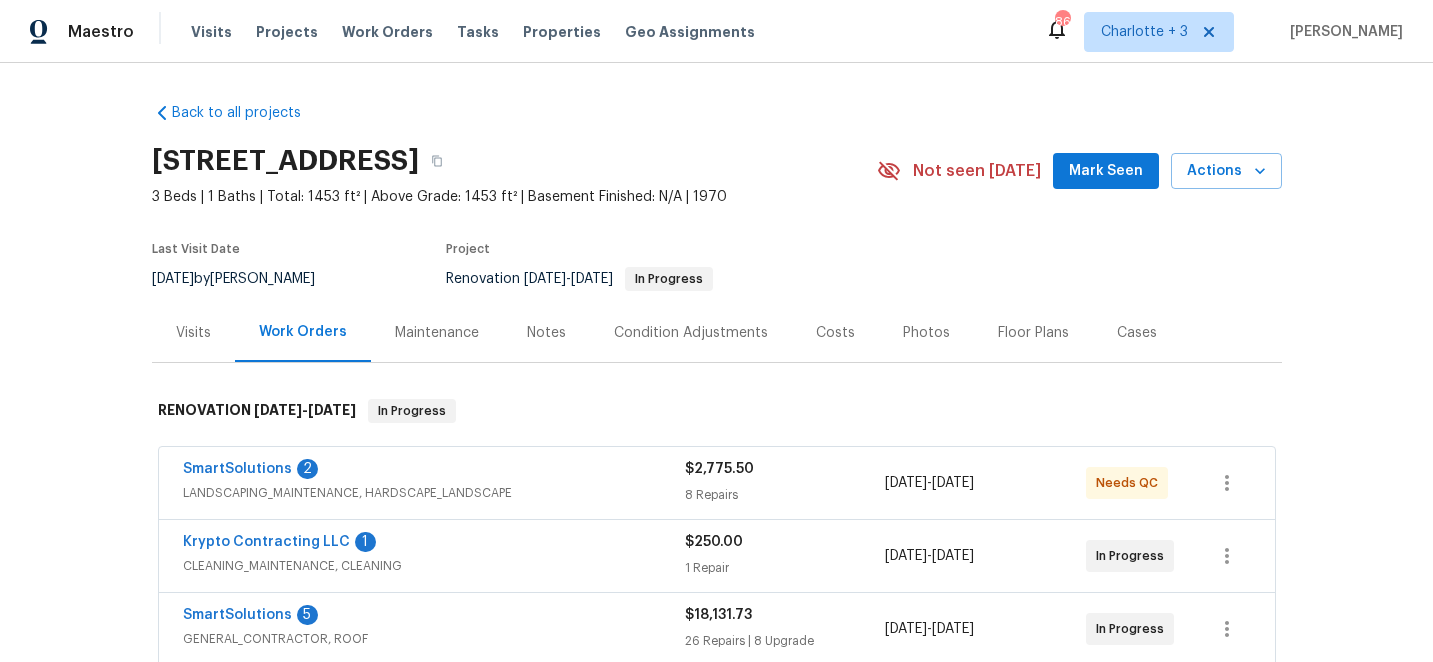 click on "Costs" at bounding box center (835, 333) 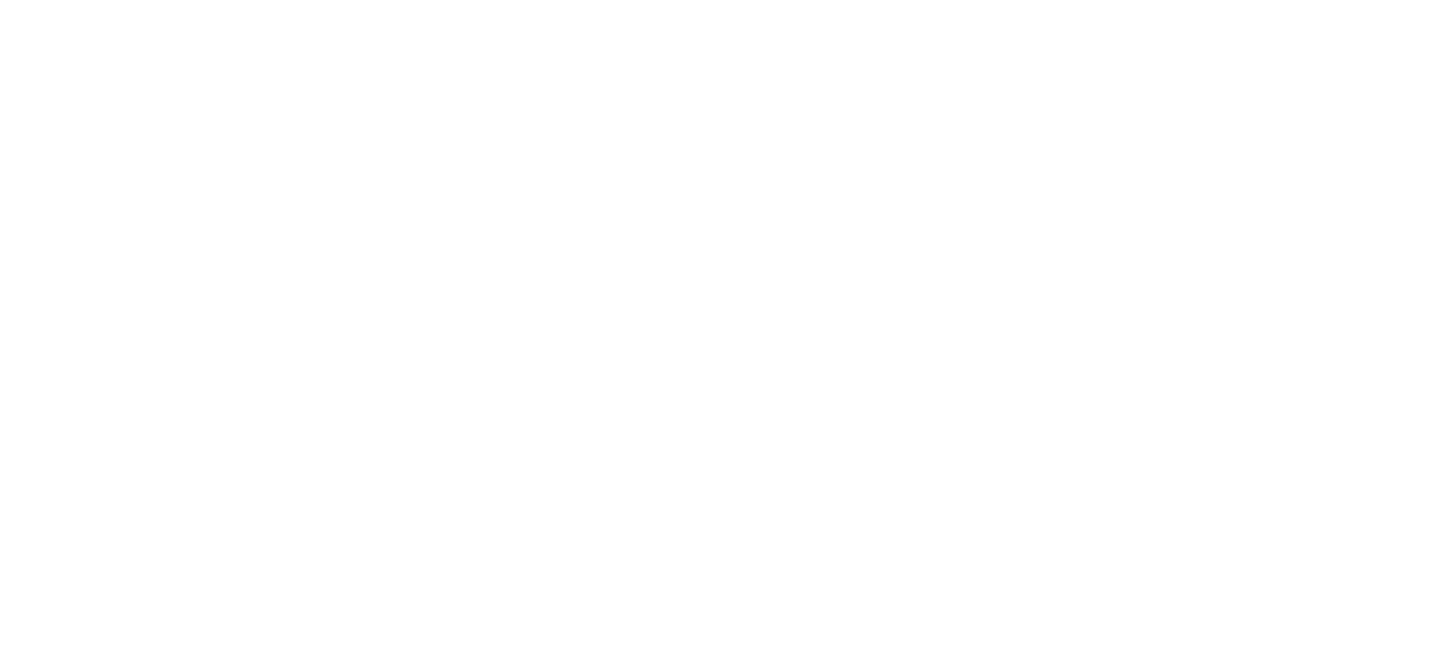 scroll, scrollTop: 0, scrollLeft: 0, axis: both 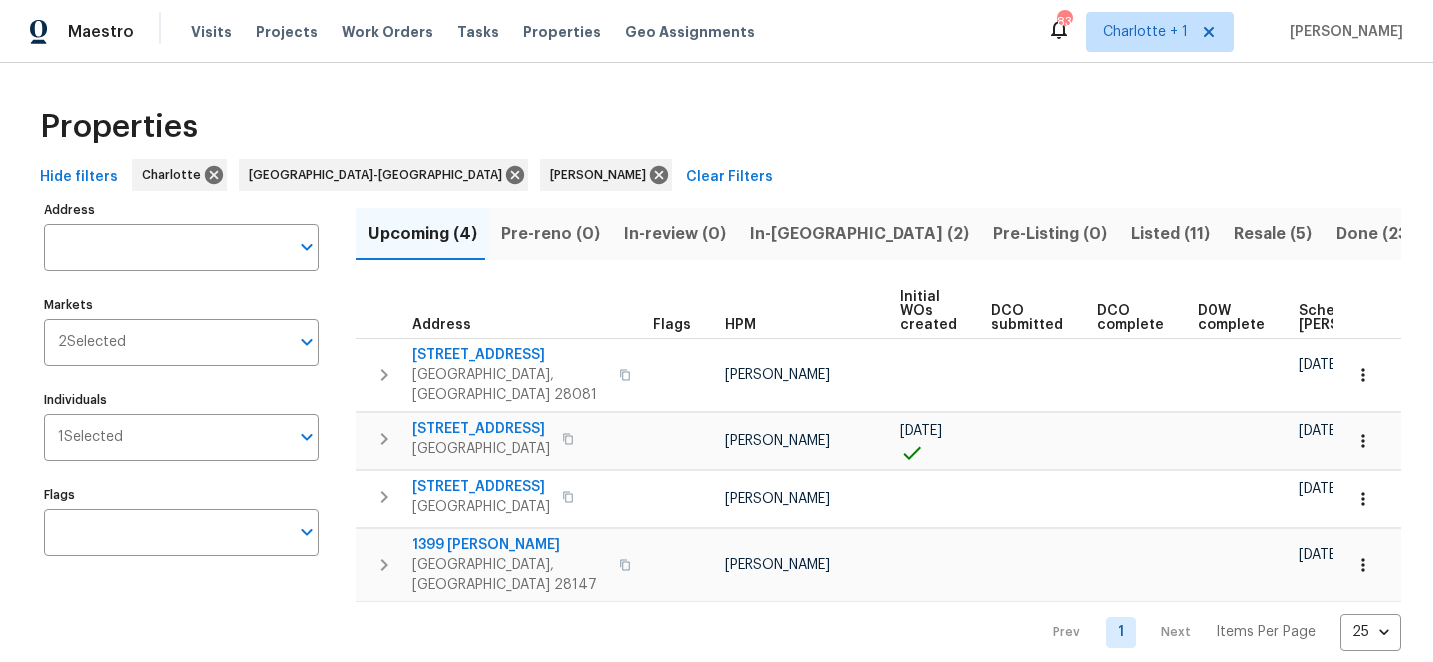 click on "Scheduled COE" at bounding box center (1355, 318) 